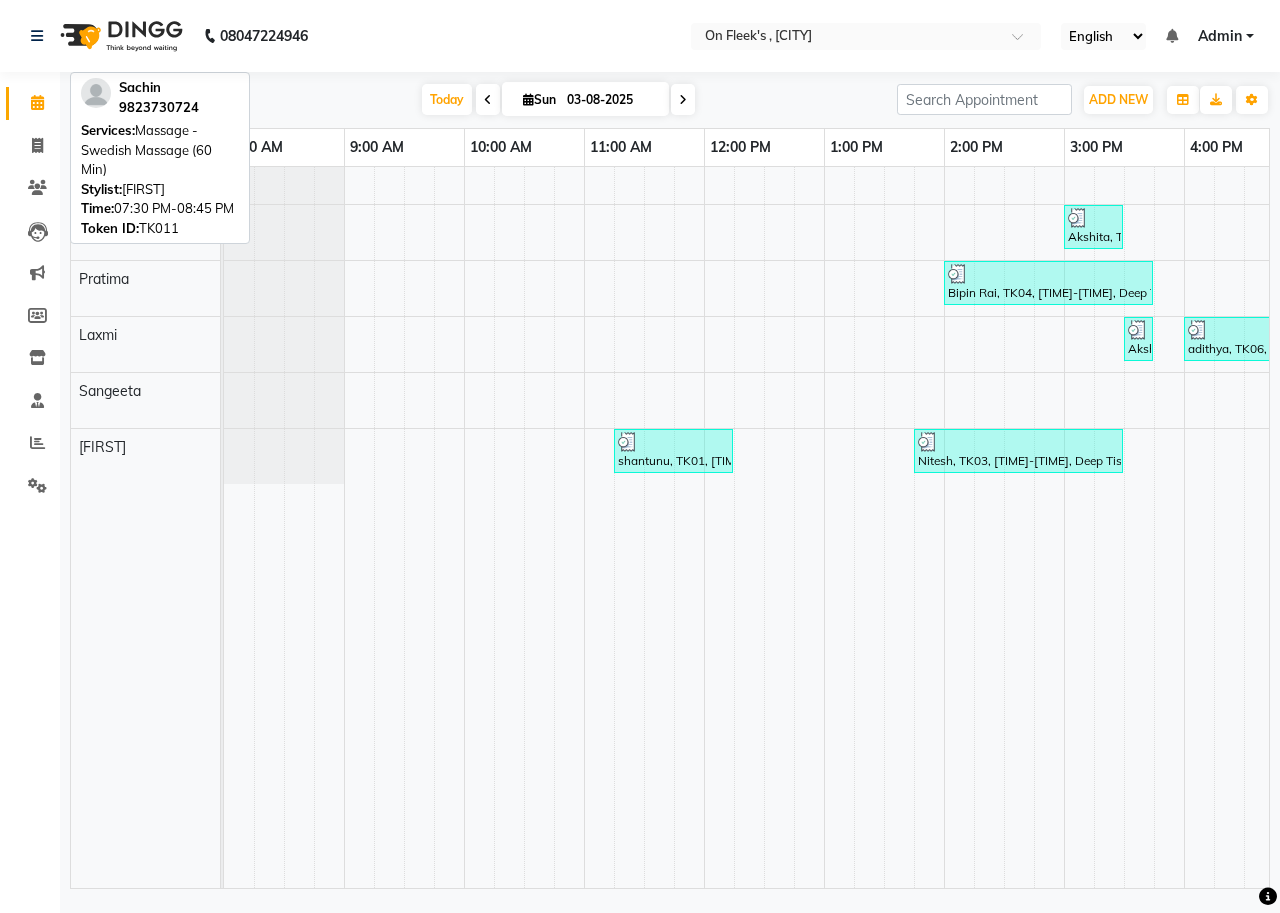 scroll, scrollTop: 0, scrollLeft: 0, axis: both 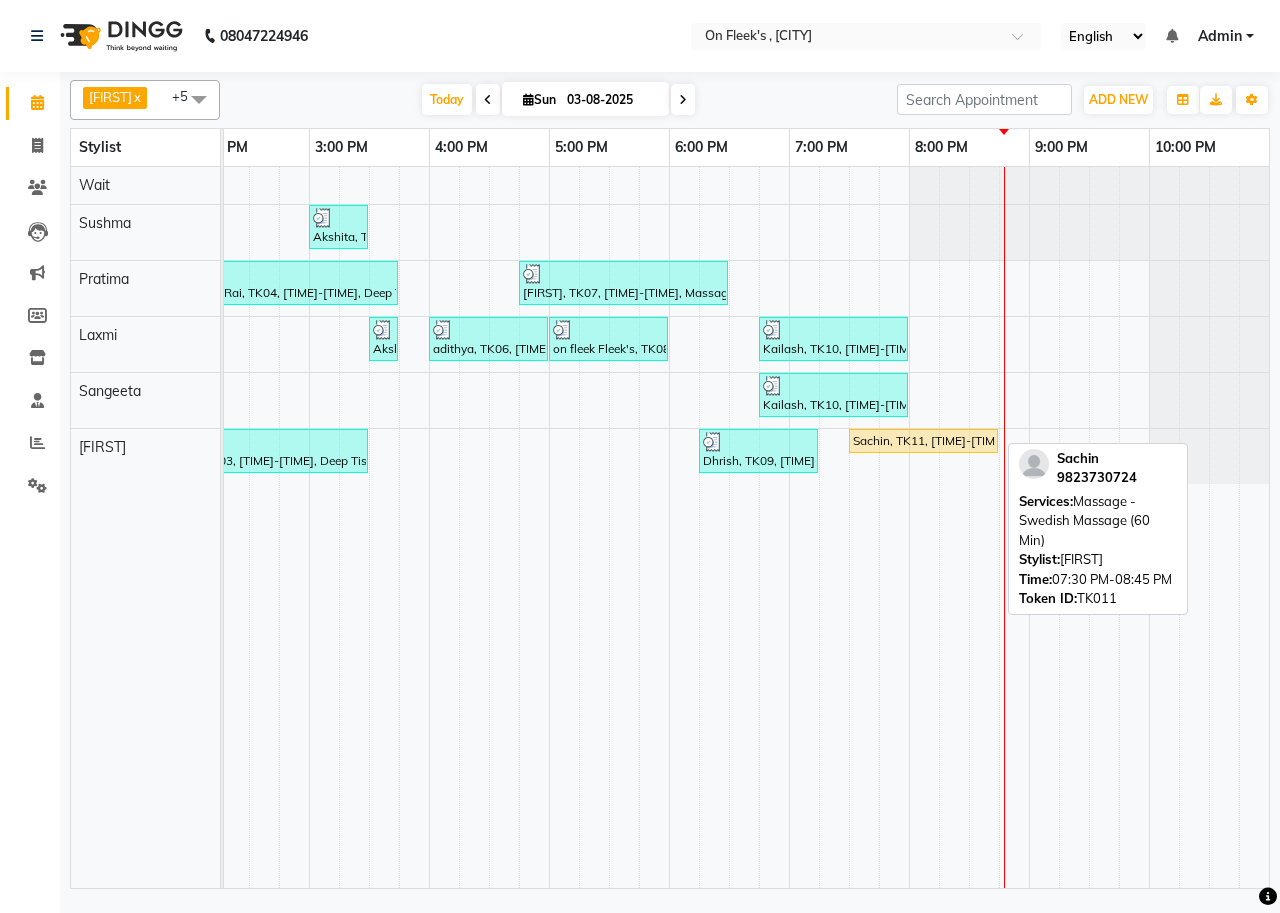 click on "Sachin, TK11, [TIME]-[TIME], Massage -Swedish Massage (60 Min)" at bounding box center [923, 441] 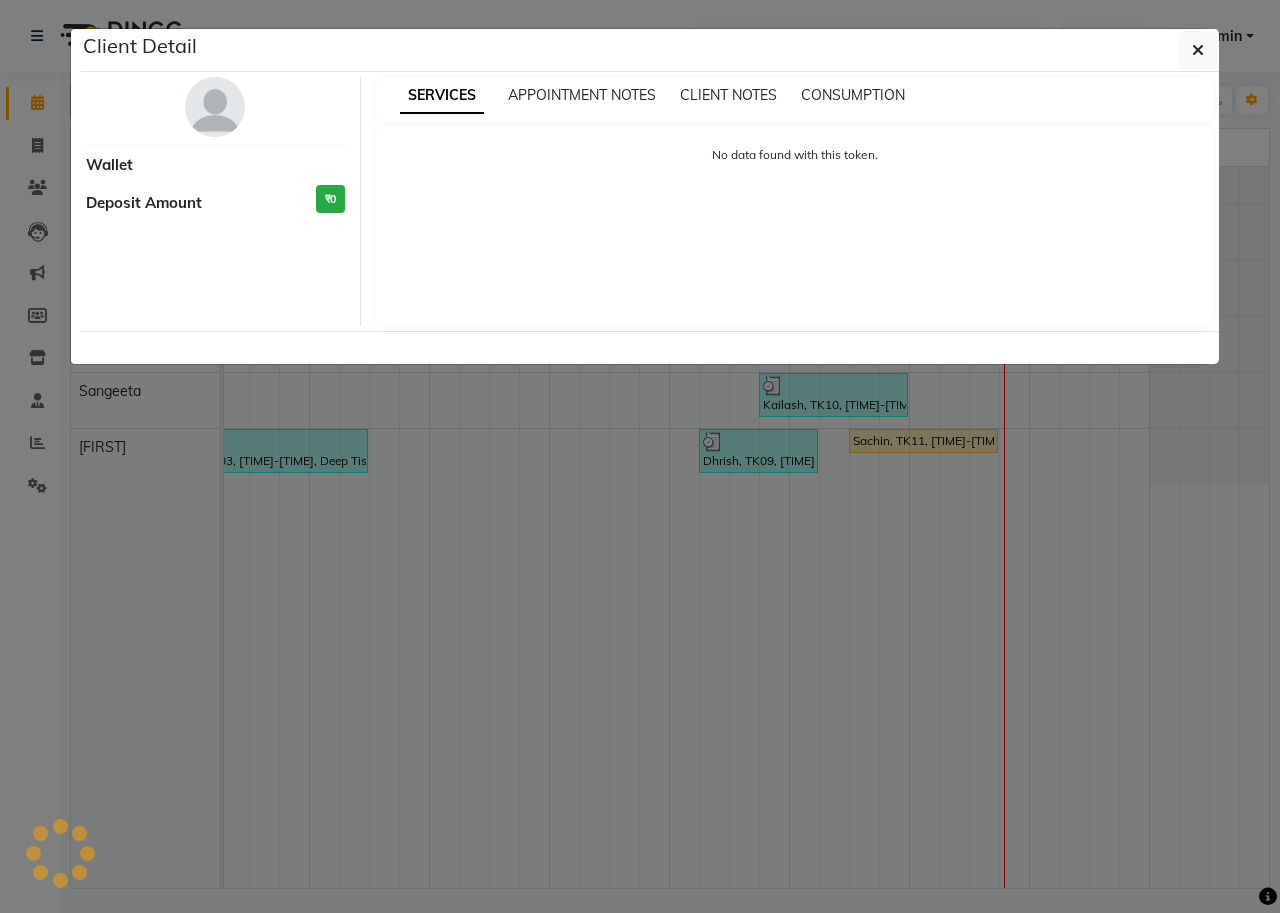 select on "1" 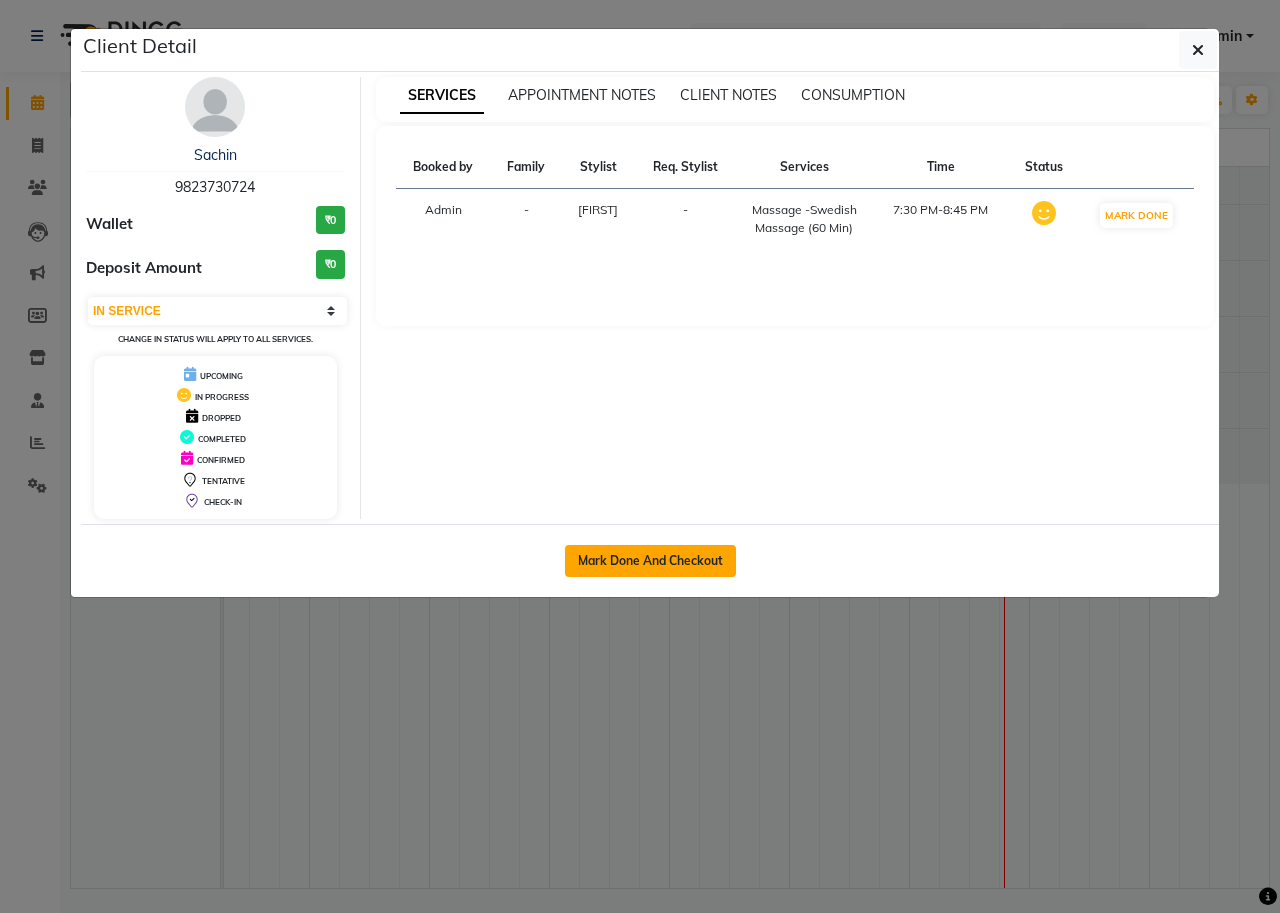 click on "Mark Done And Checkout" 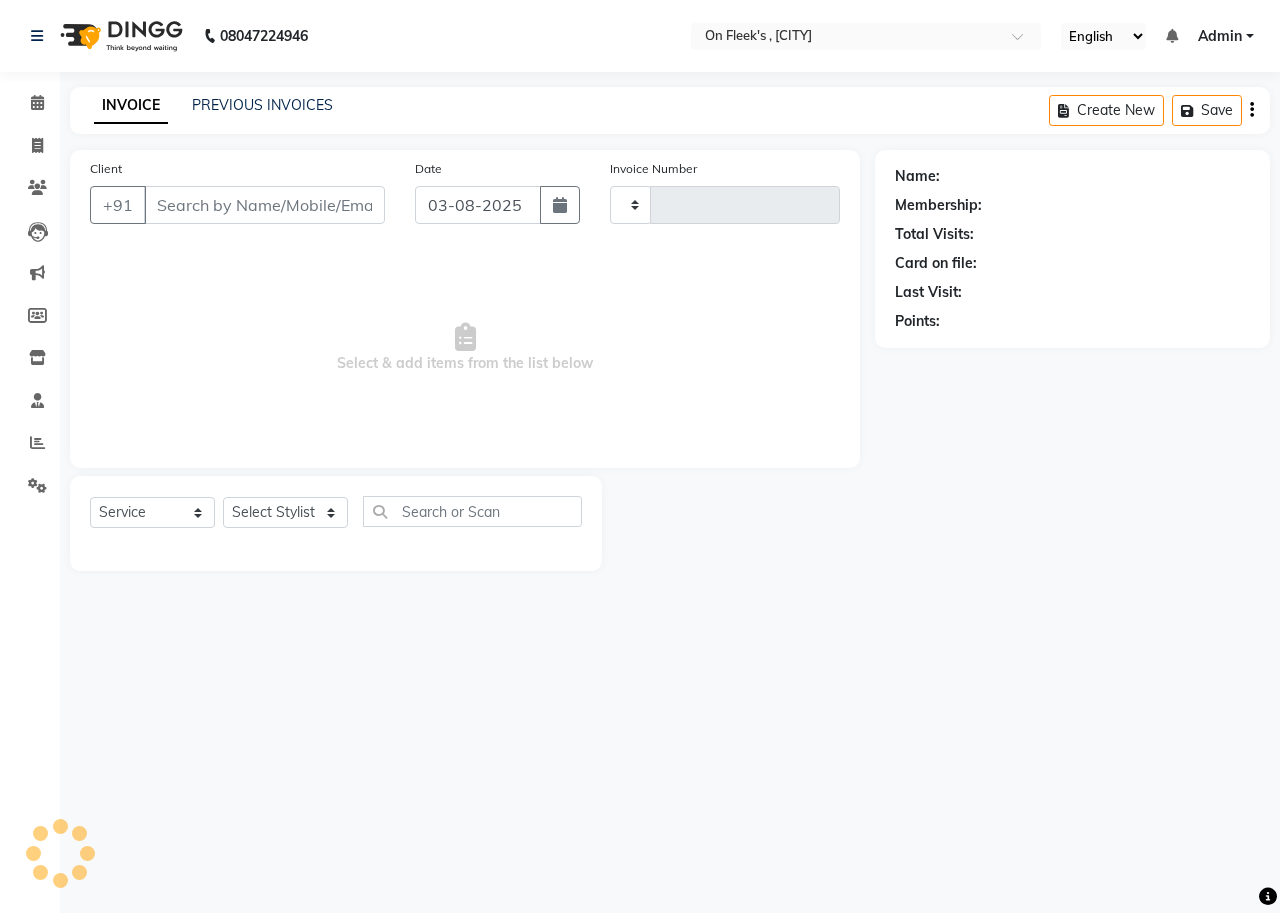 type on "0681" 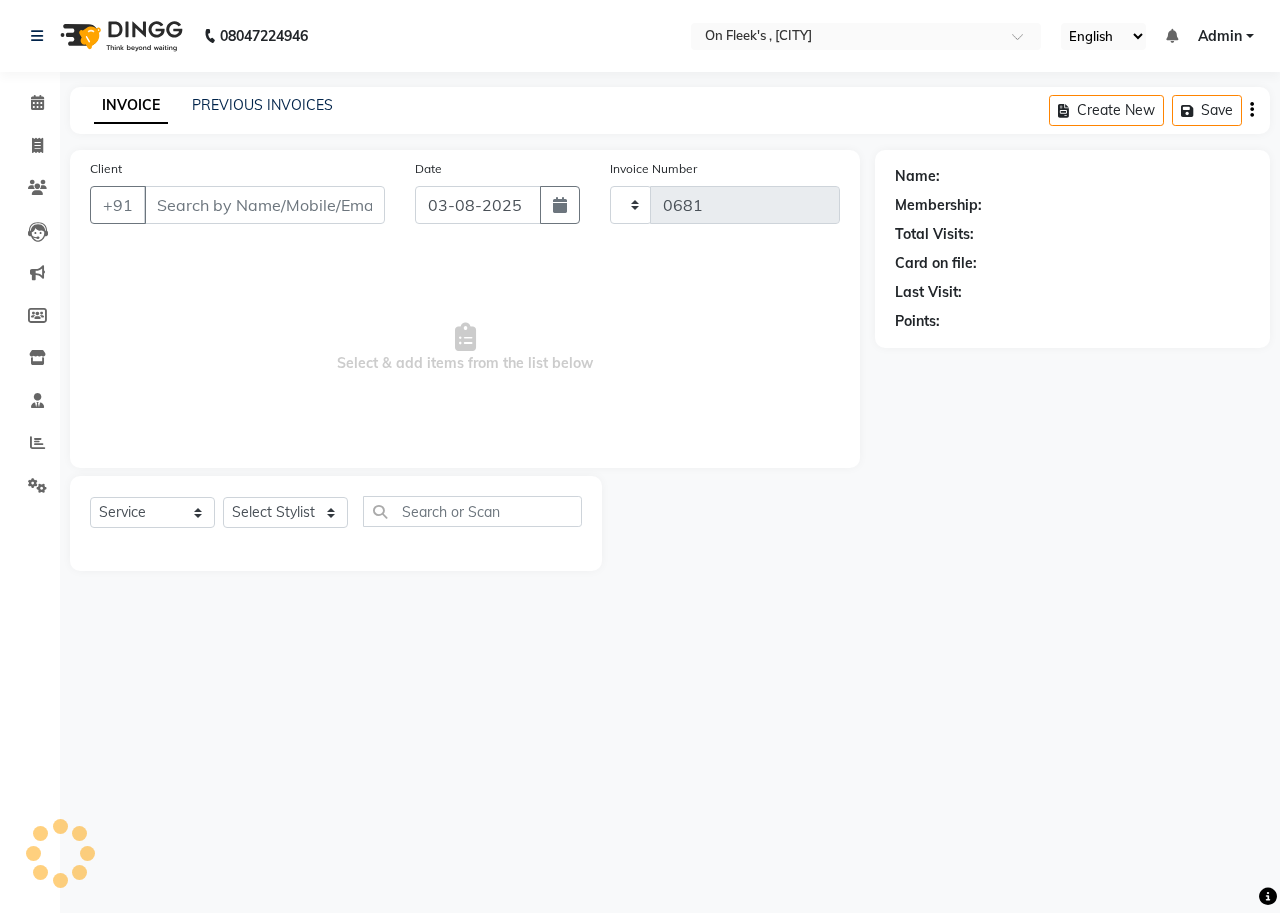 select on "632" 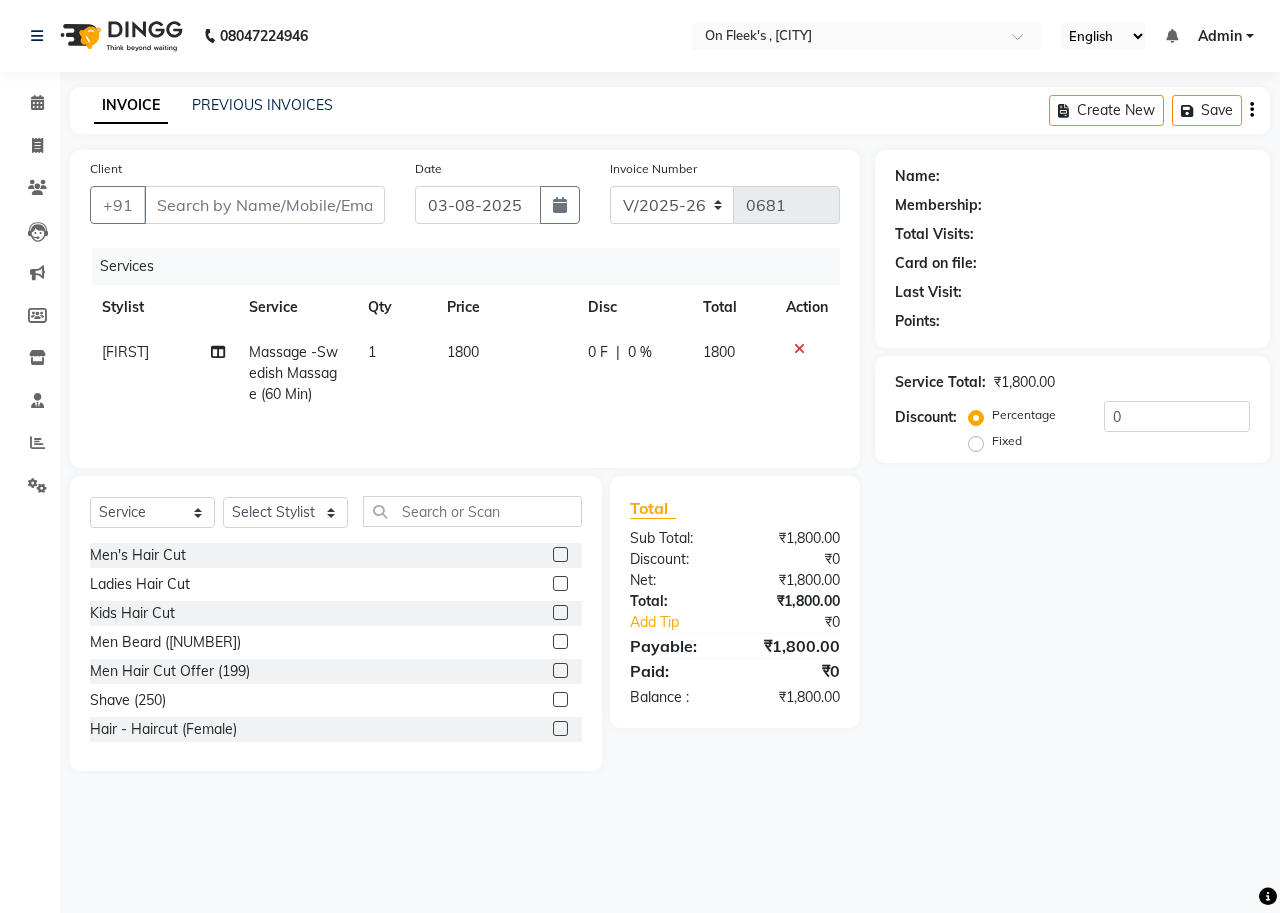 type on "9823730724" 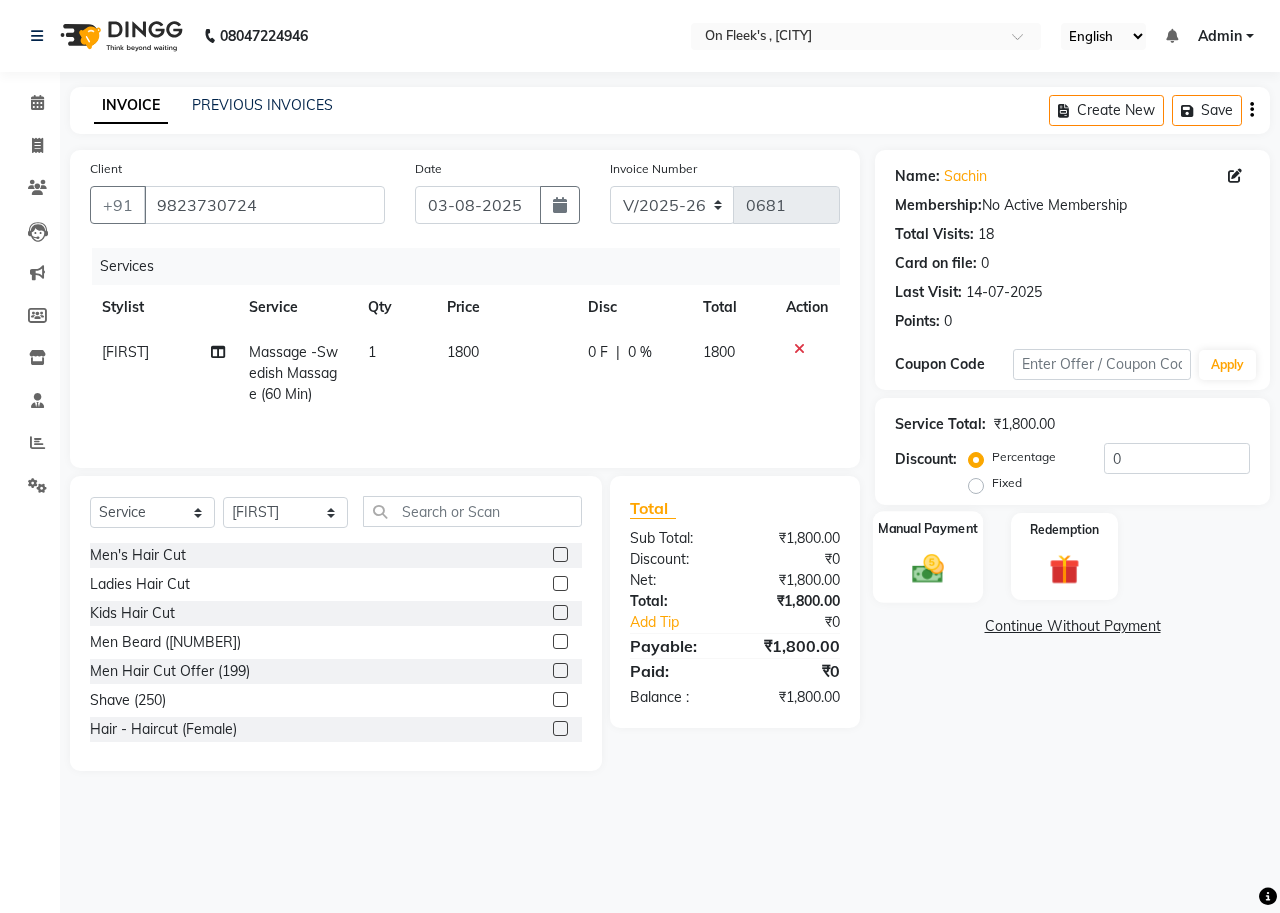 click 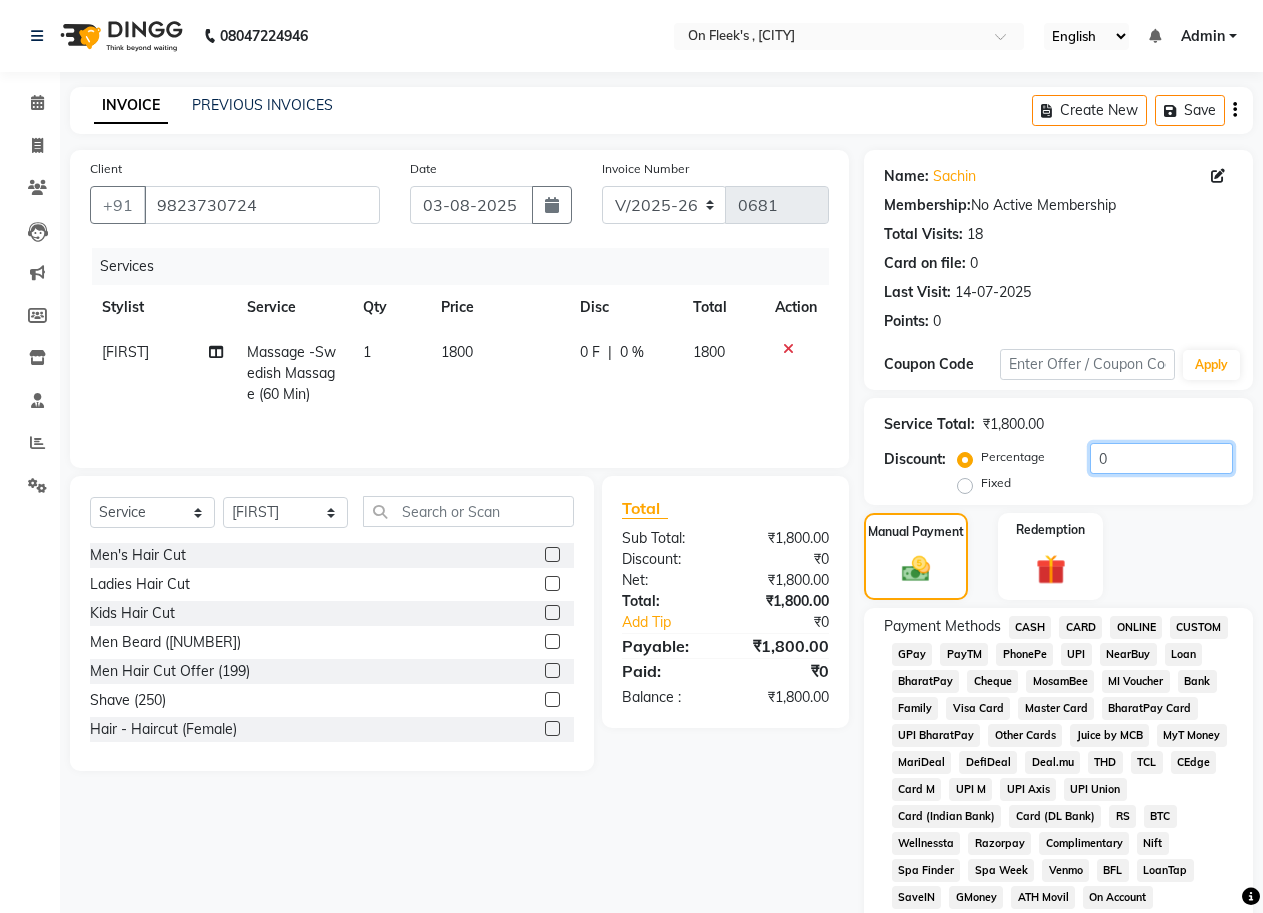 click on "0" 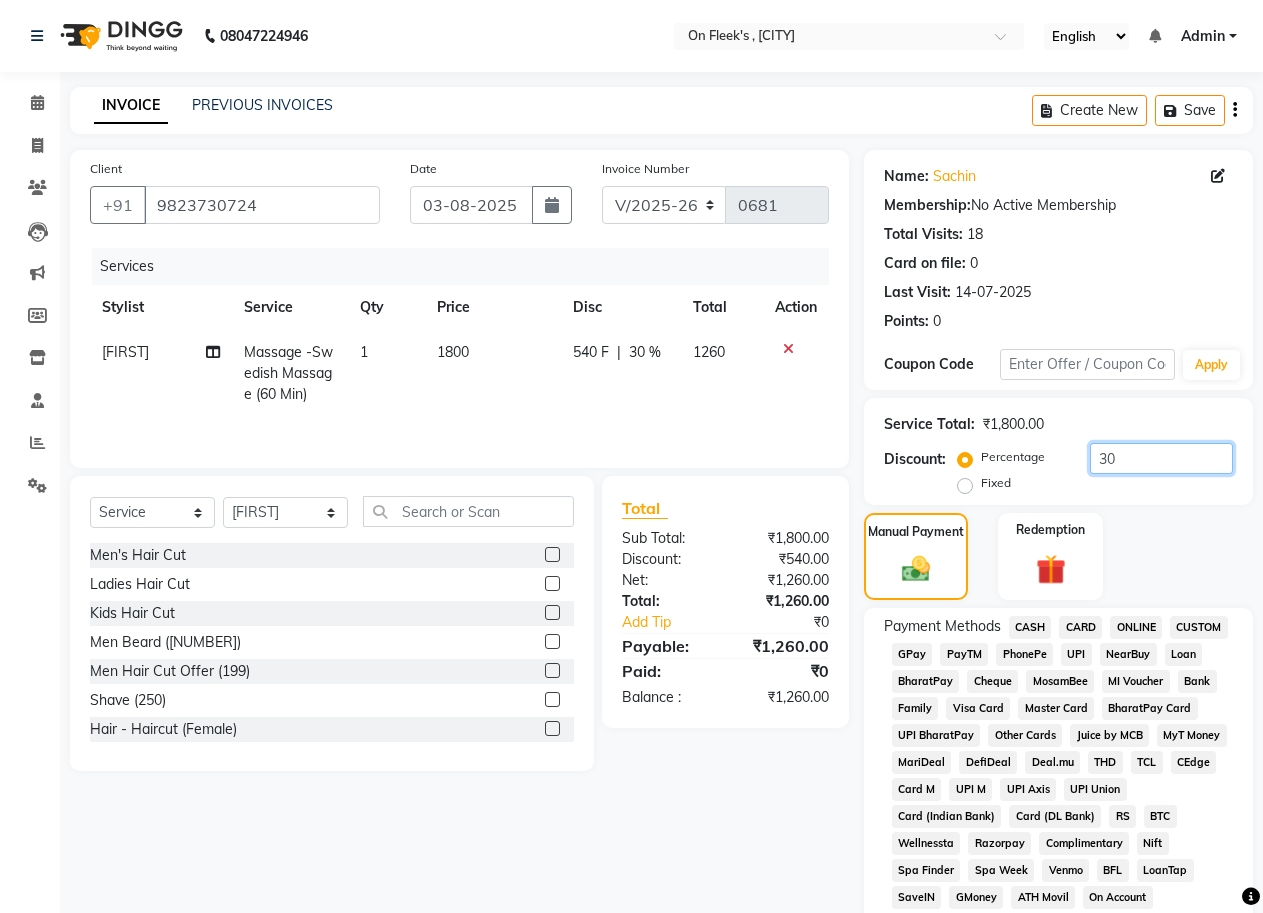 type on "30" 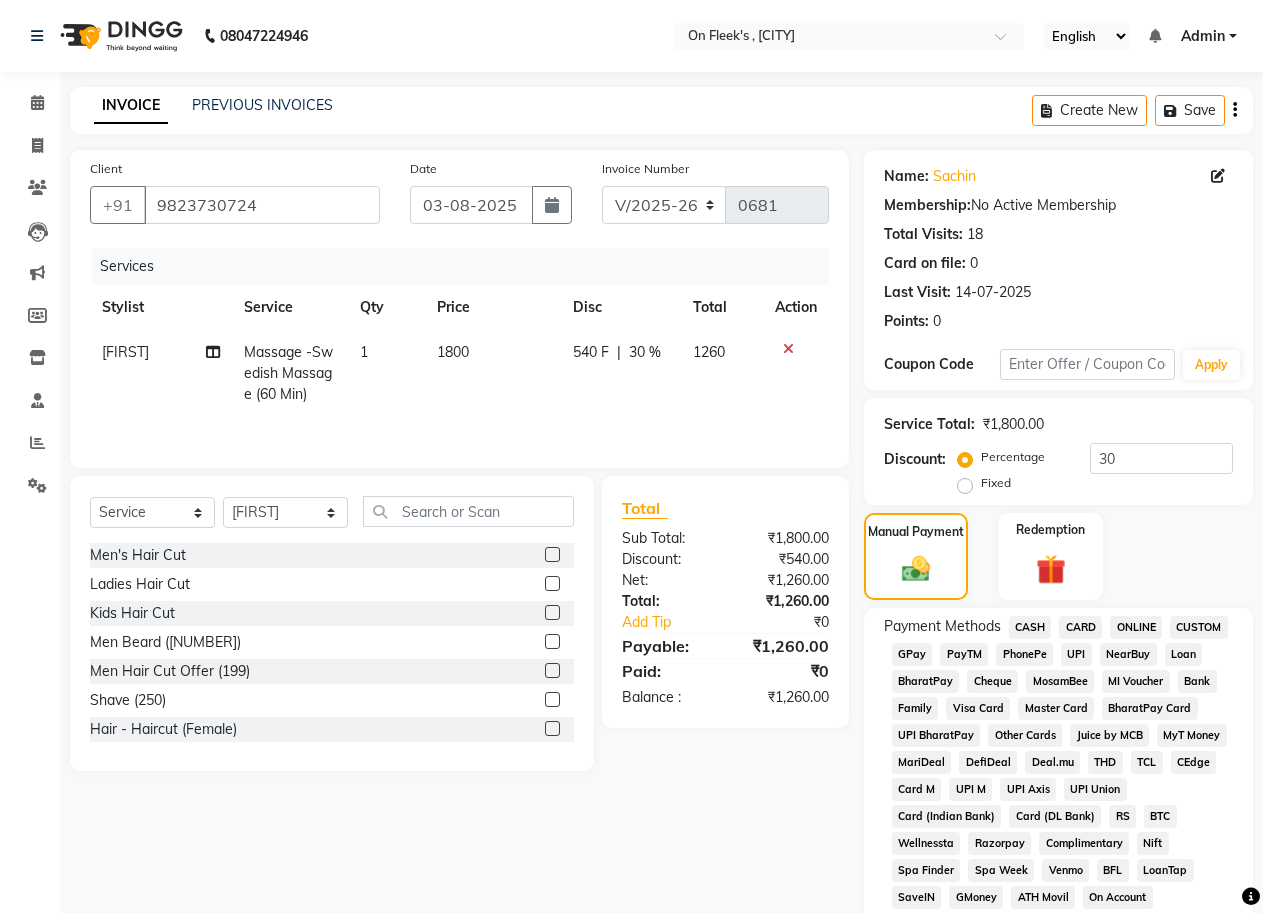 click on "GPay" 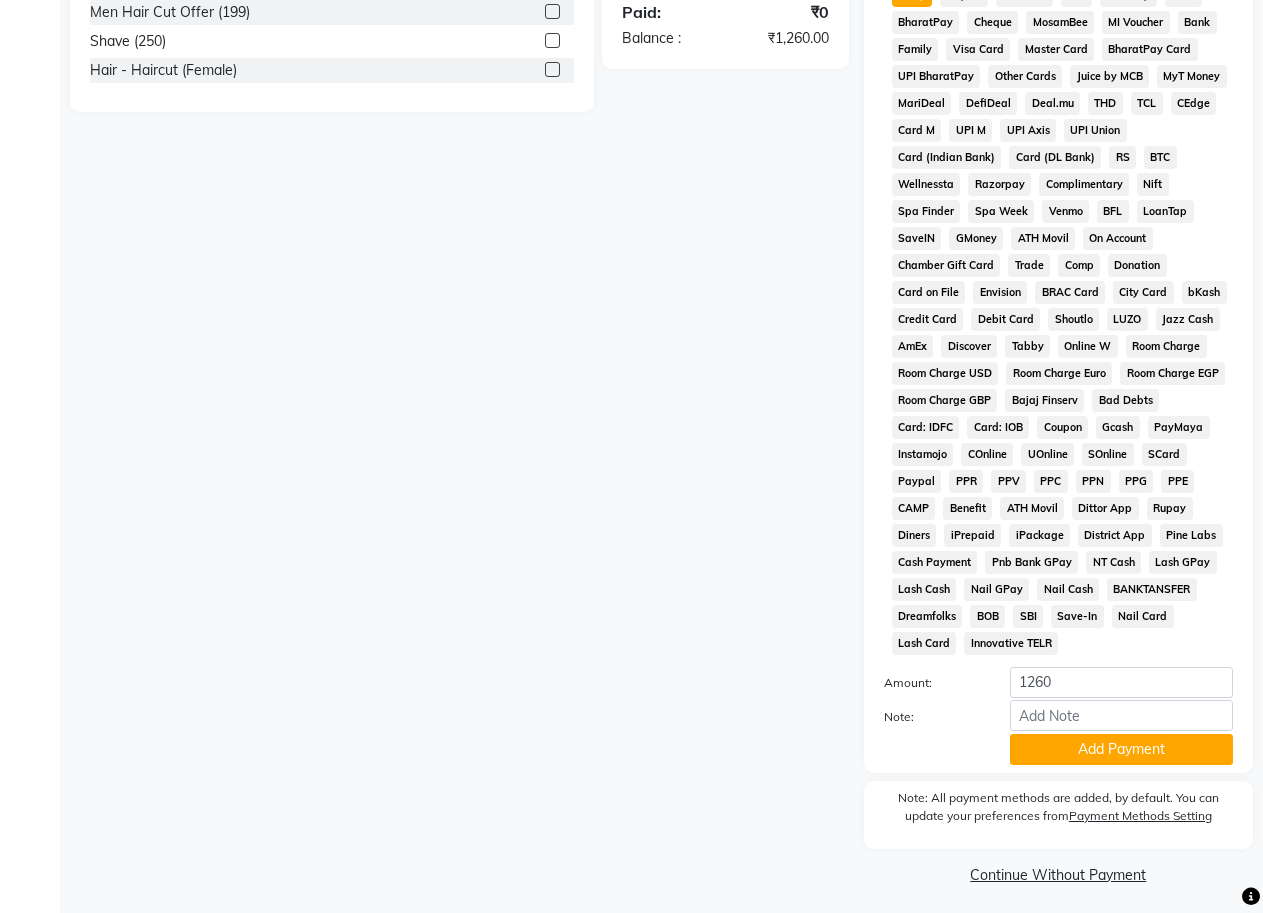 scroll, scrollTop: 666, scrollLeft: 0, axis: vertical 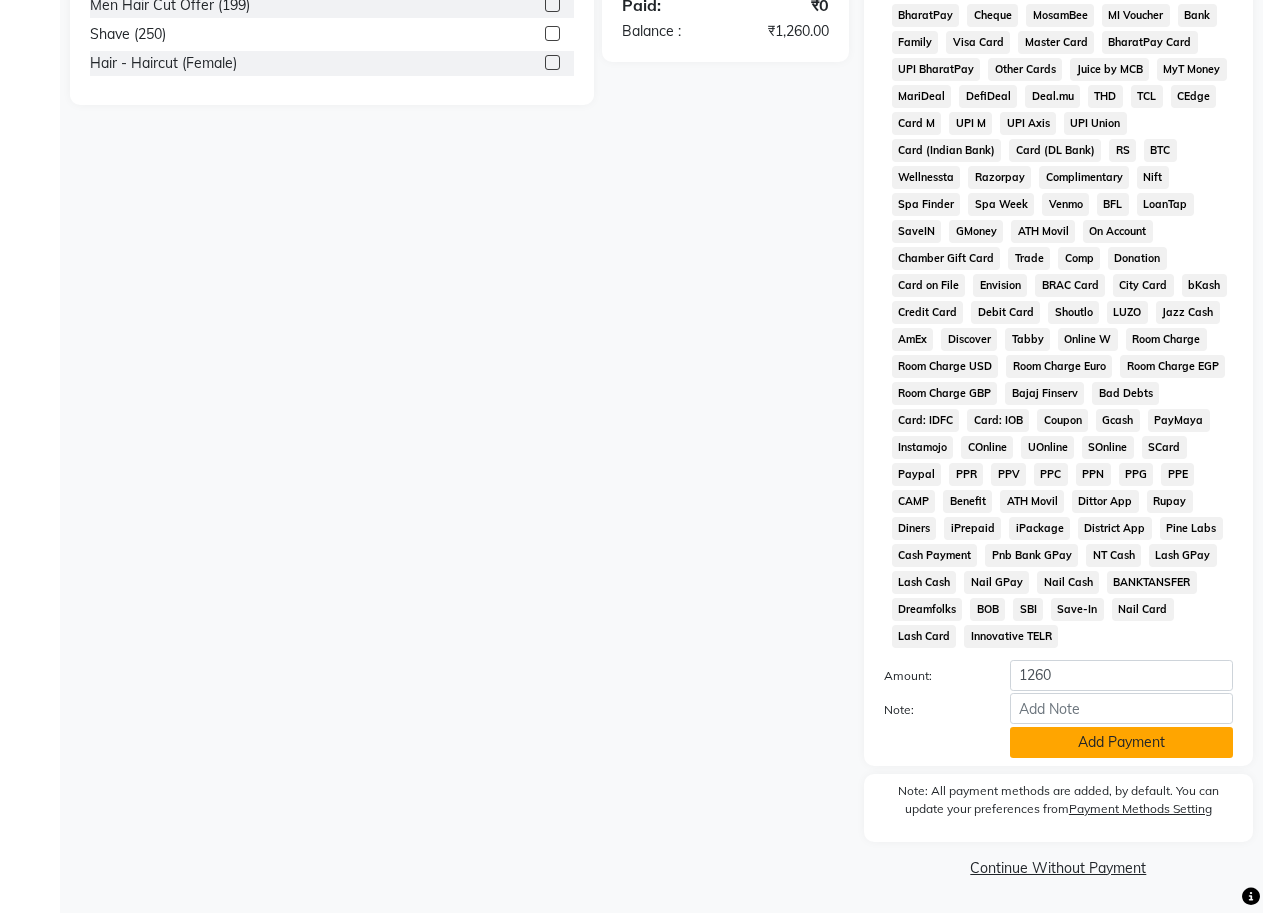 click on "Add Payment" 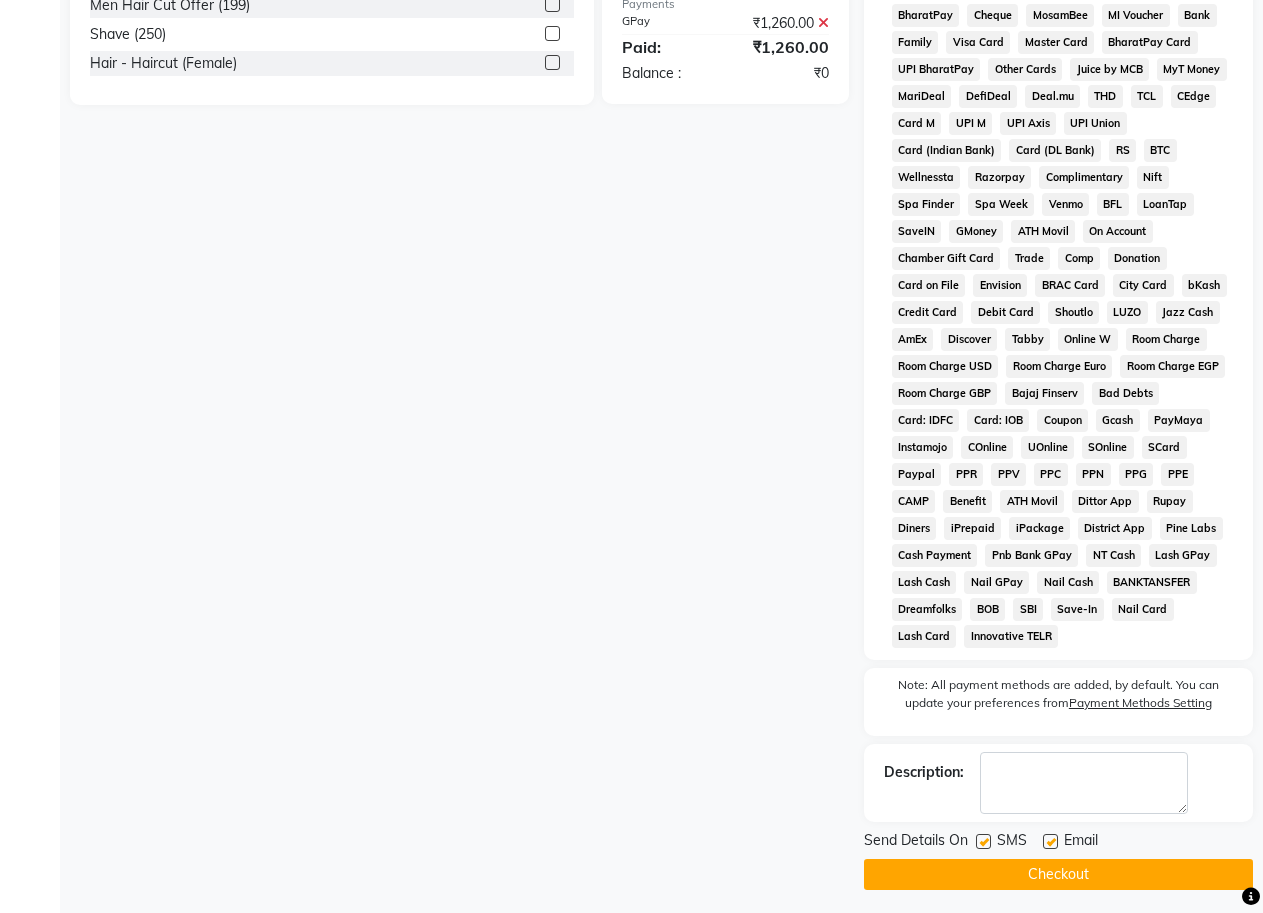 click 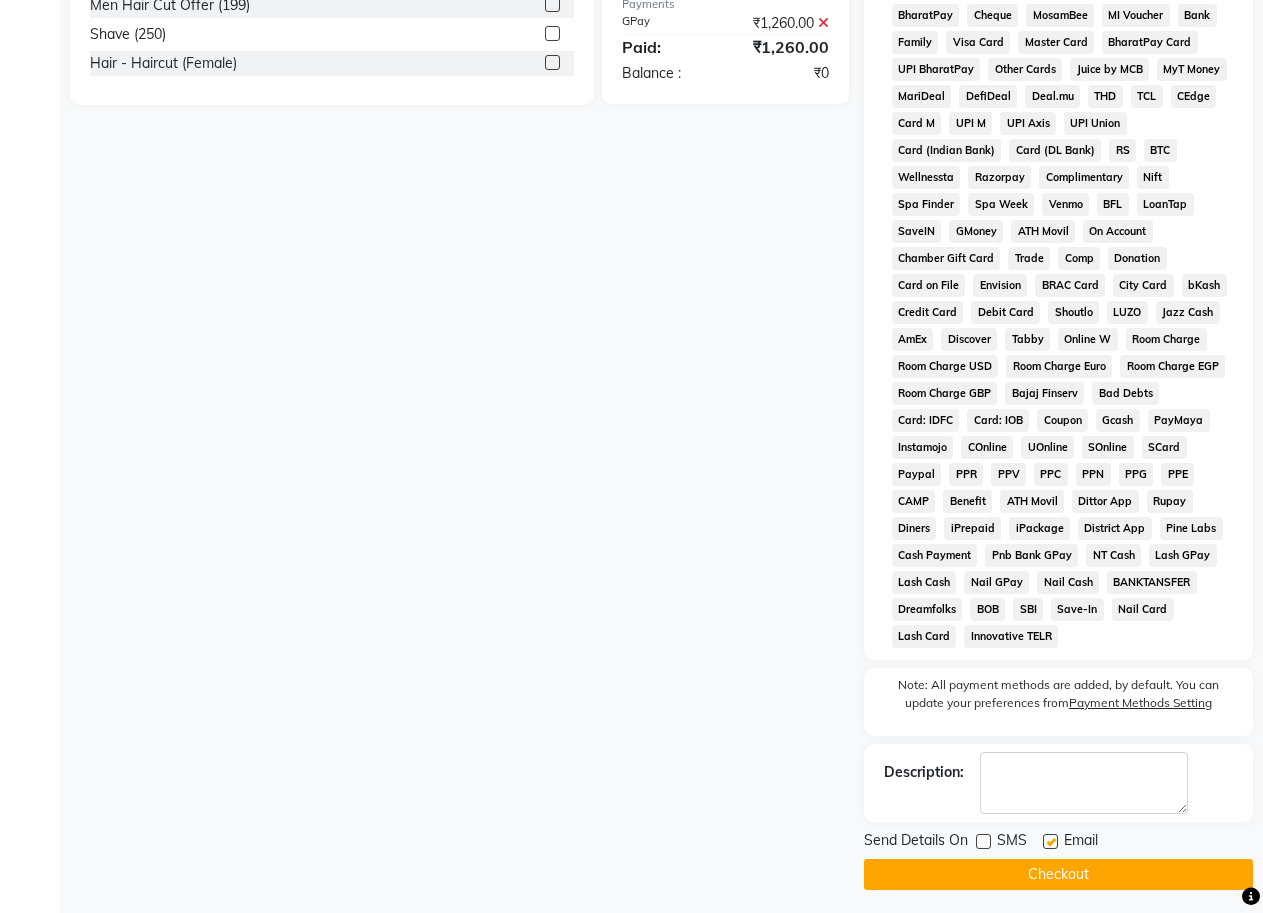 click on "Checkout" 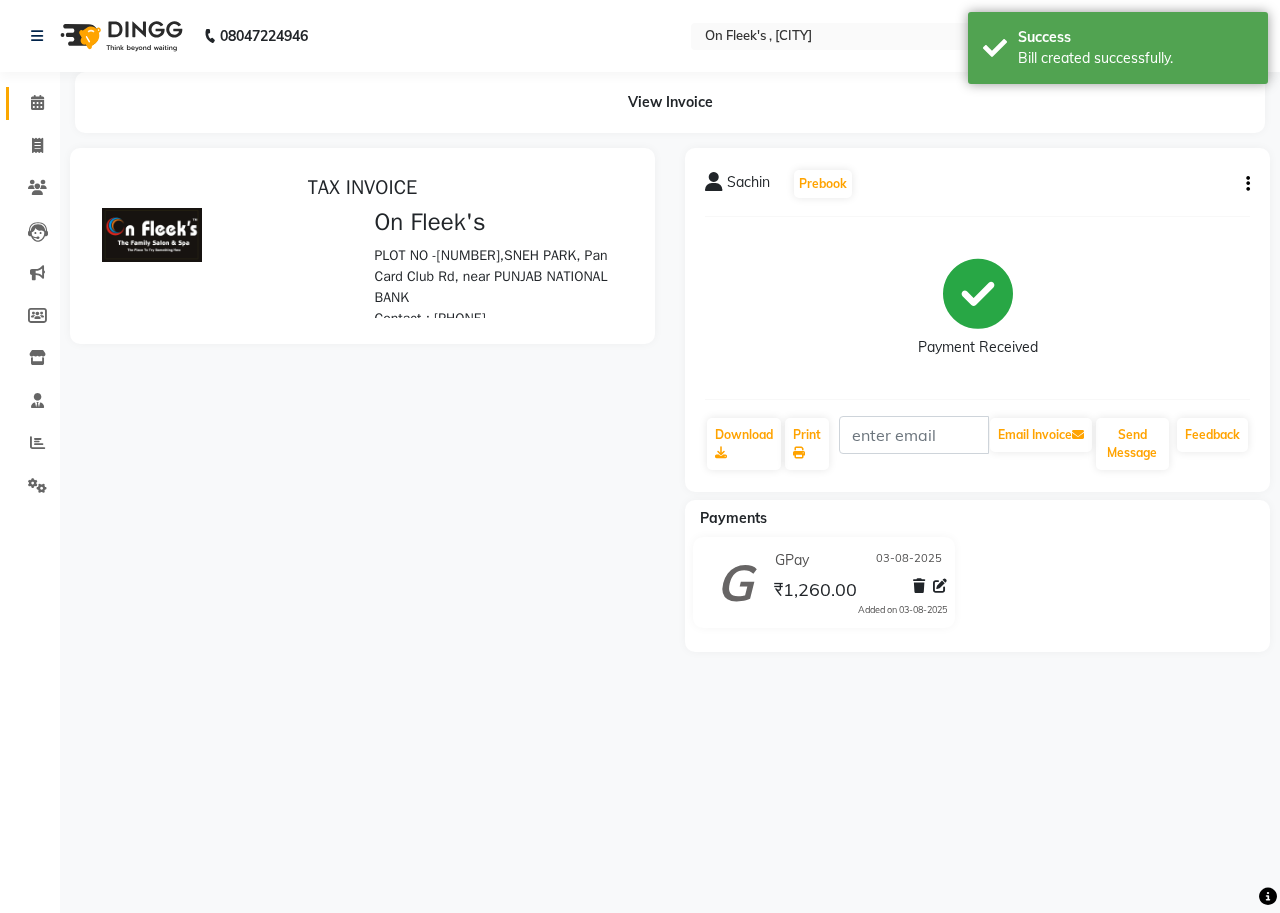 scroll, scrollTop: 0, scrollLeft: 0, axis: both 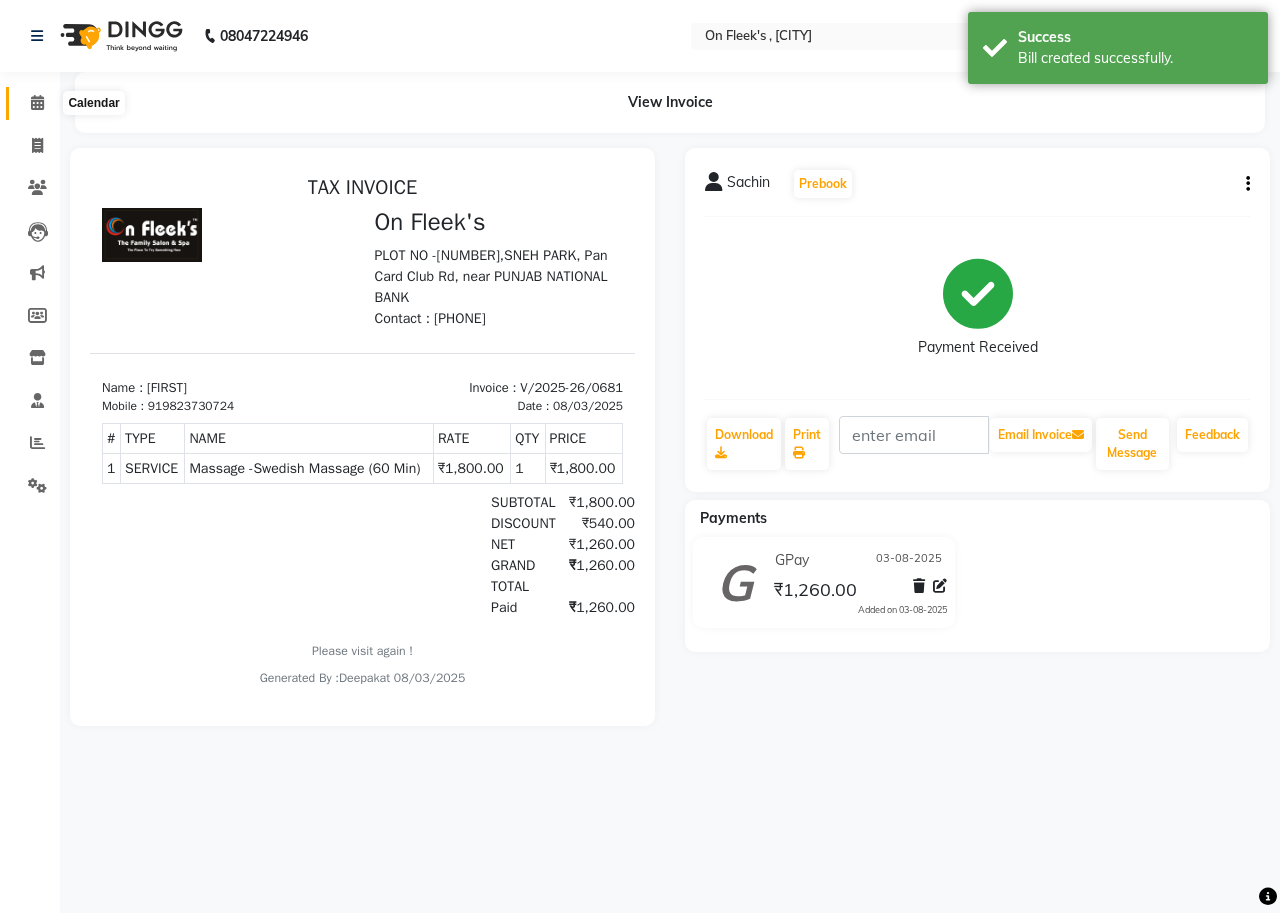 click 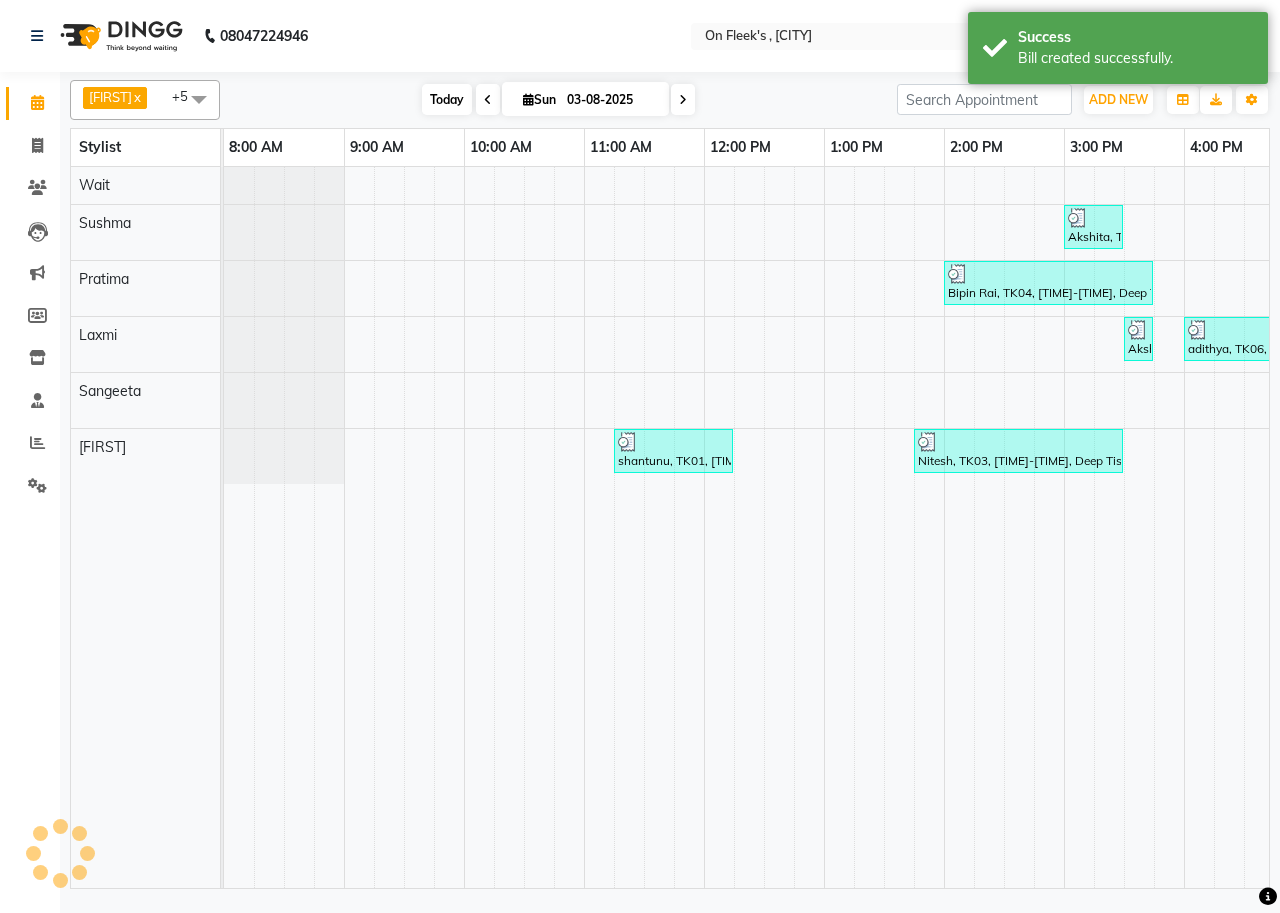scroll, scrollTop: 0, scrollLeft: 0, axis: both 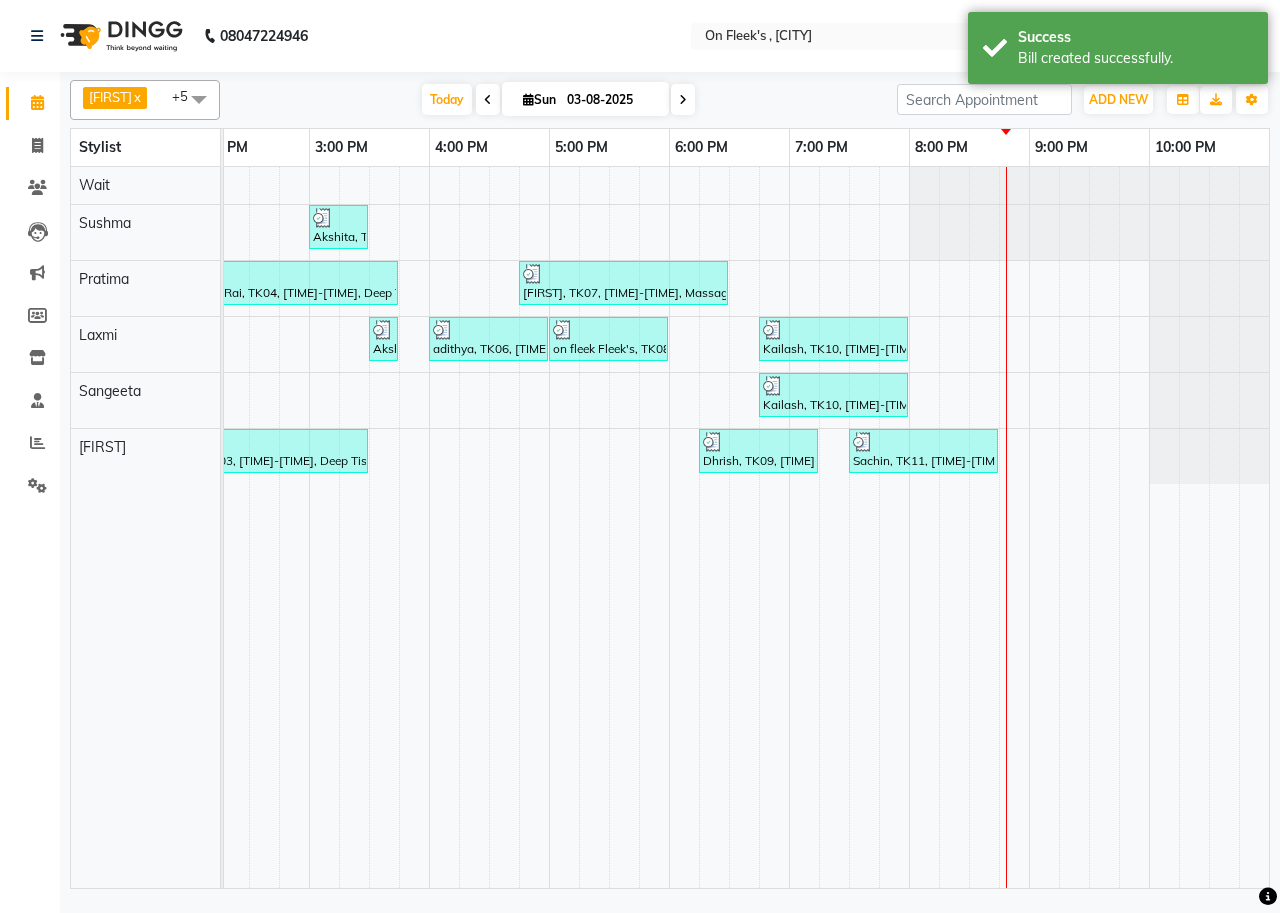 click on "Today  Sun 03-08-2025" at bounding box center (558, 100) 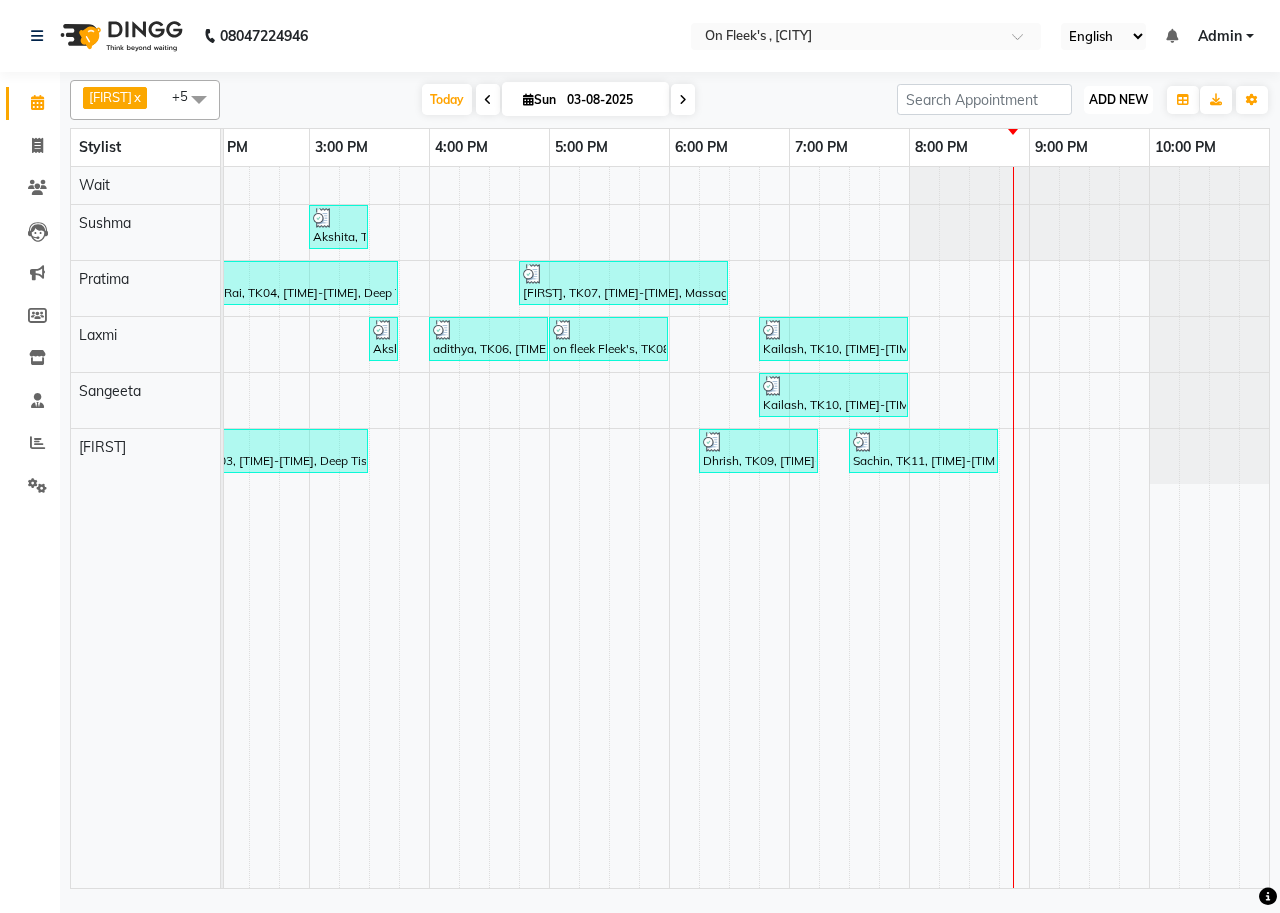 click on "ADD NEW" at bounding box center [1118, 99] 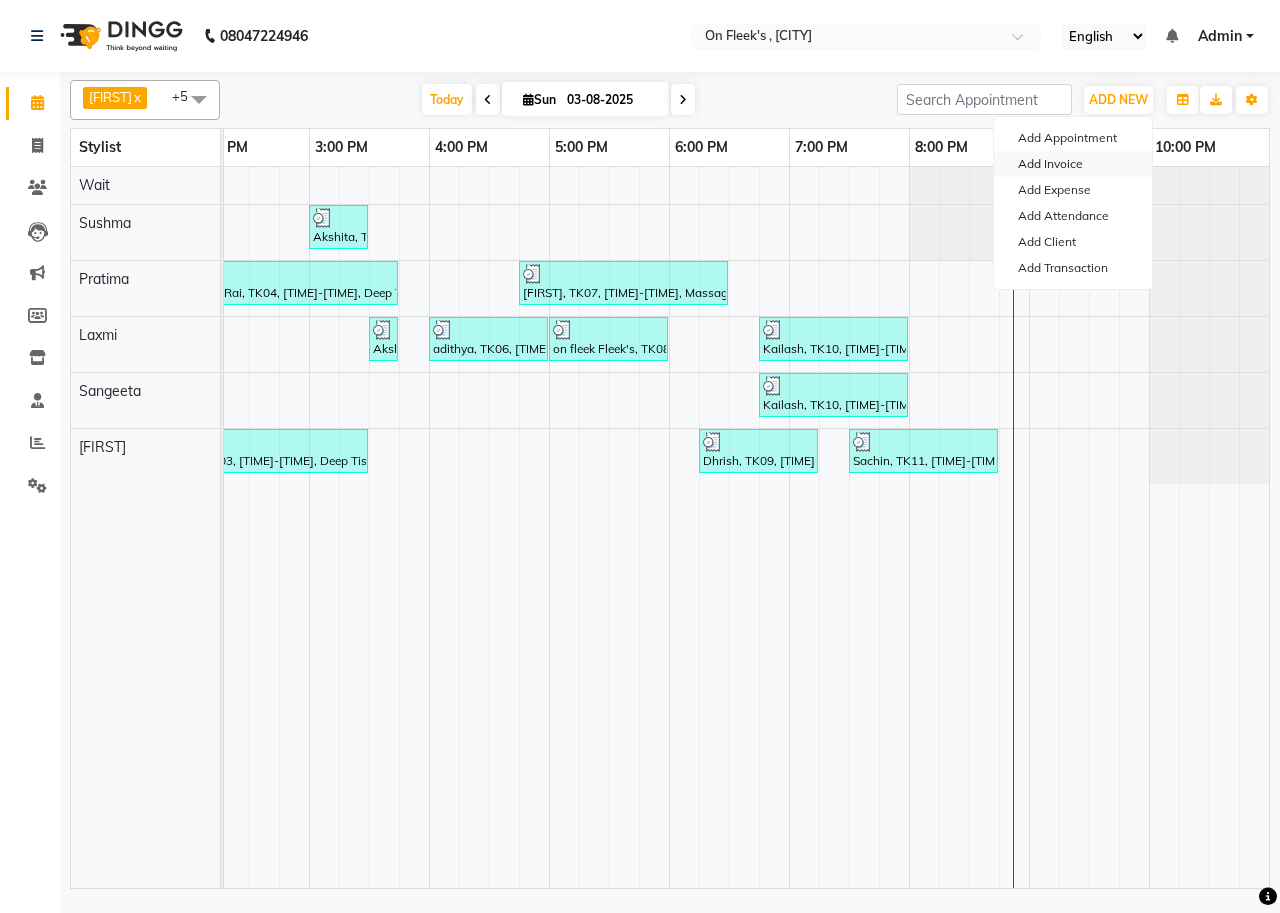 click on "Add Invoice" at bounding box center [1073, 164] 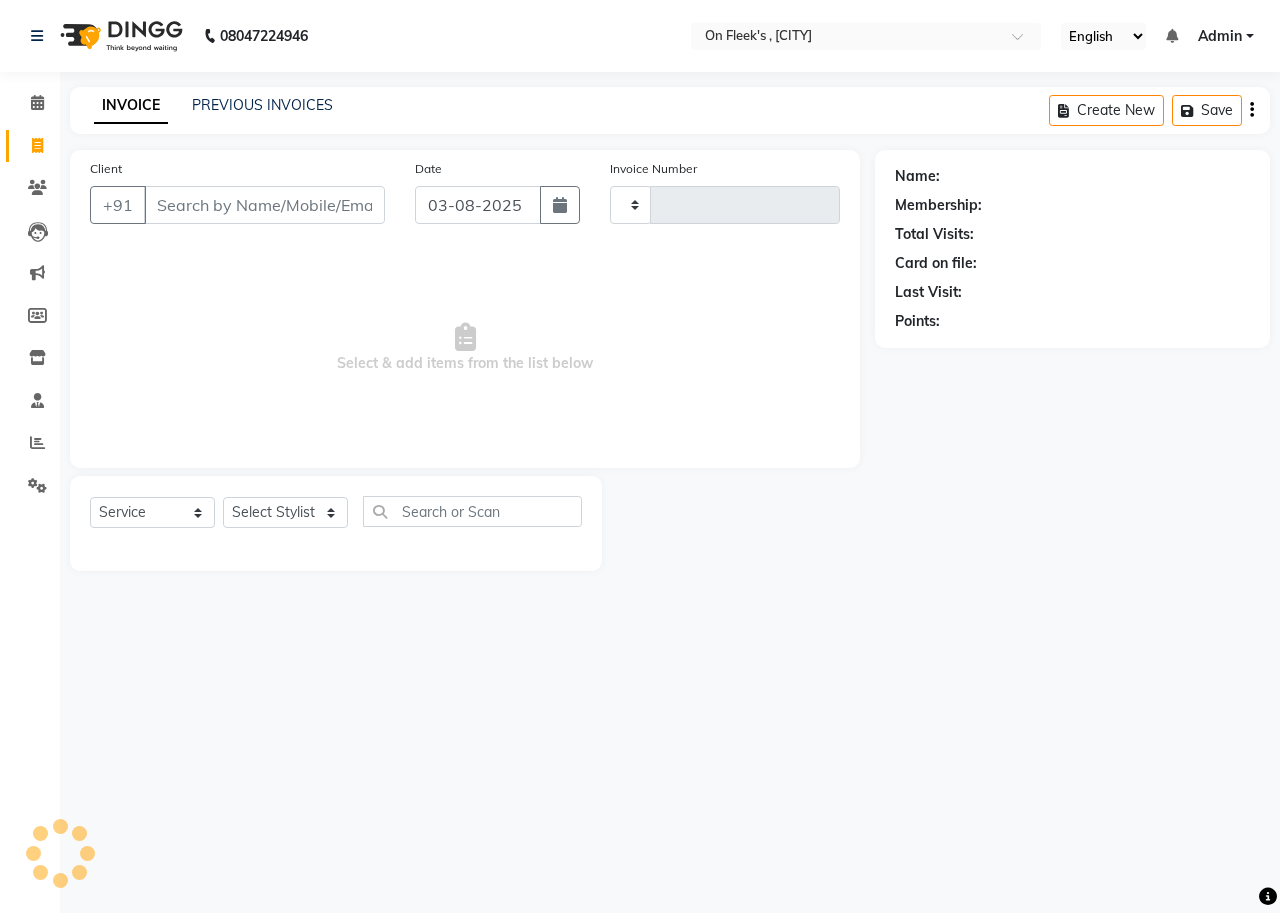 type on "0682" 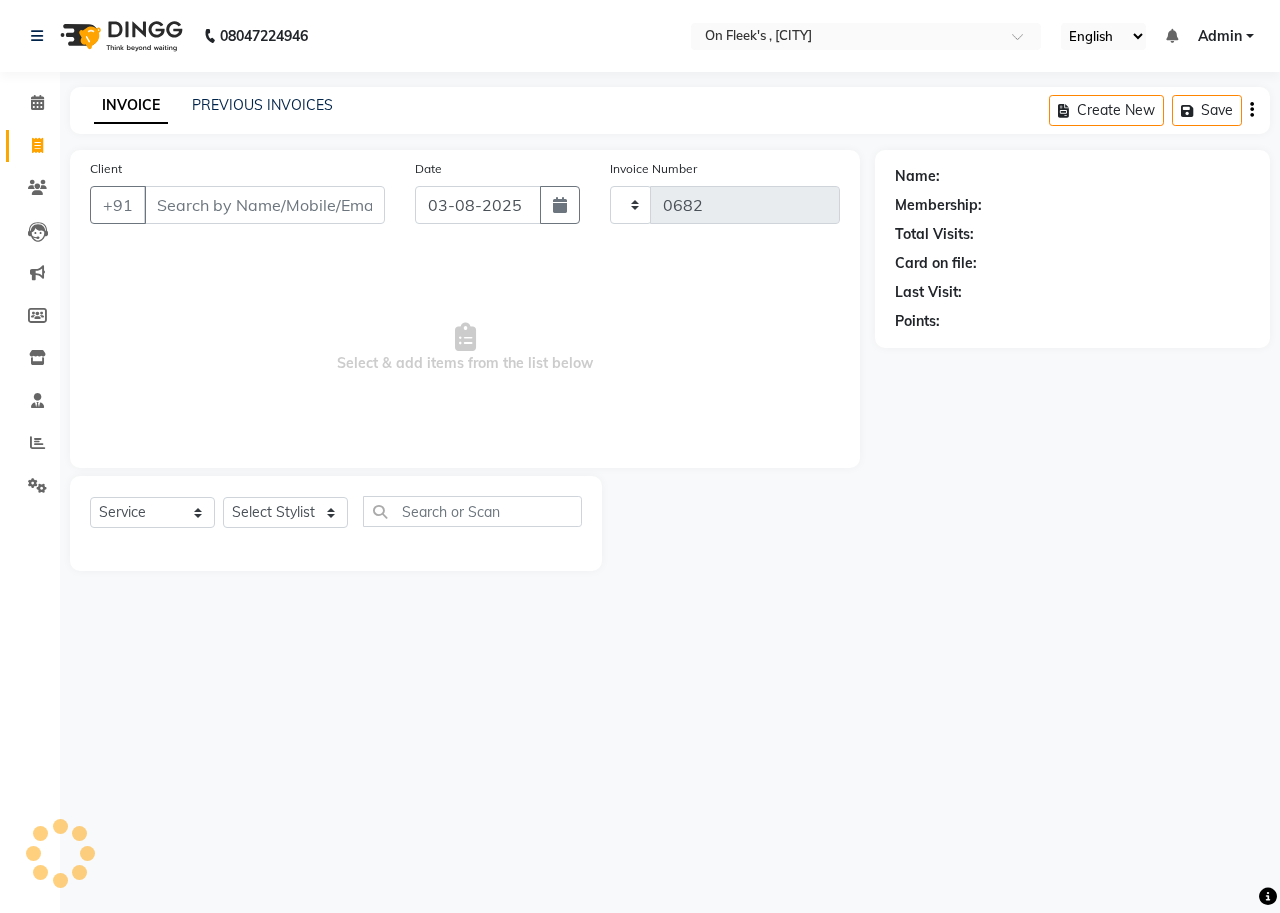 select on "632" 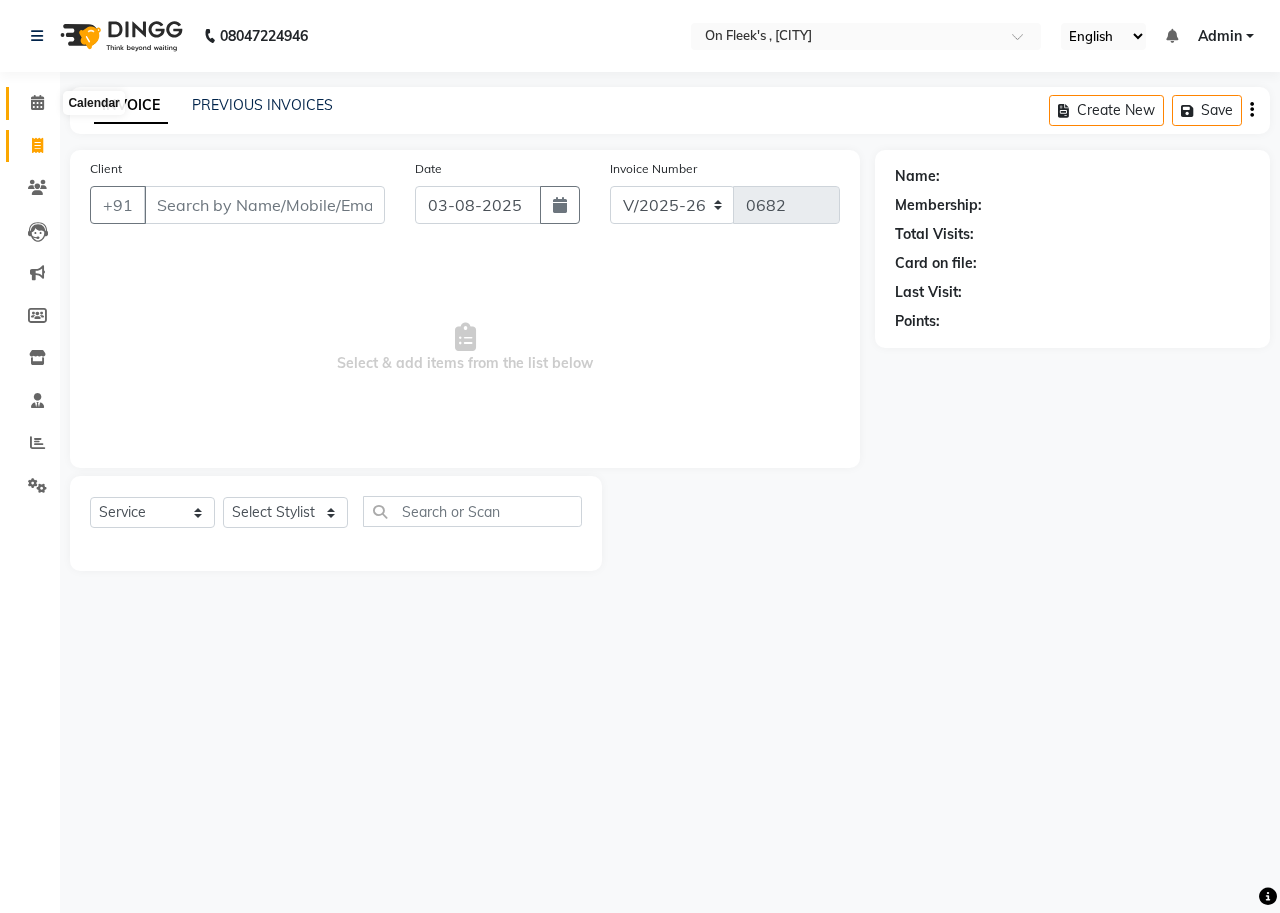 click 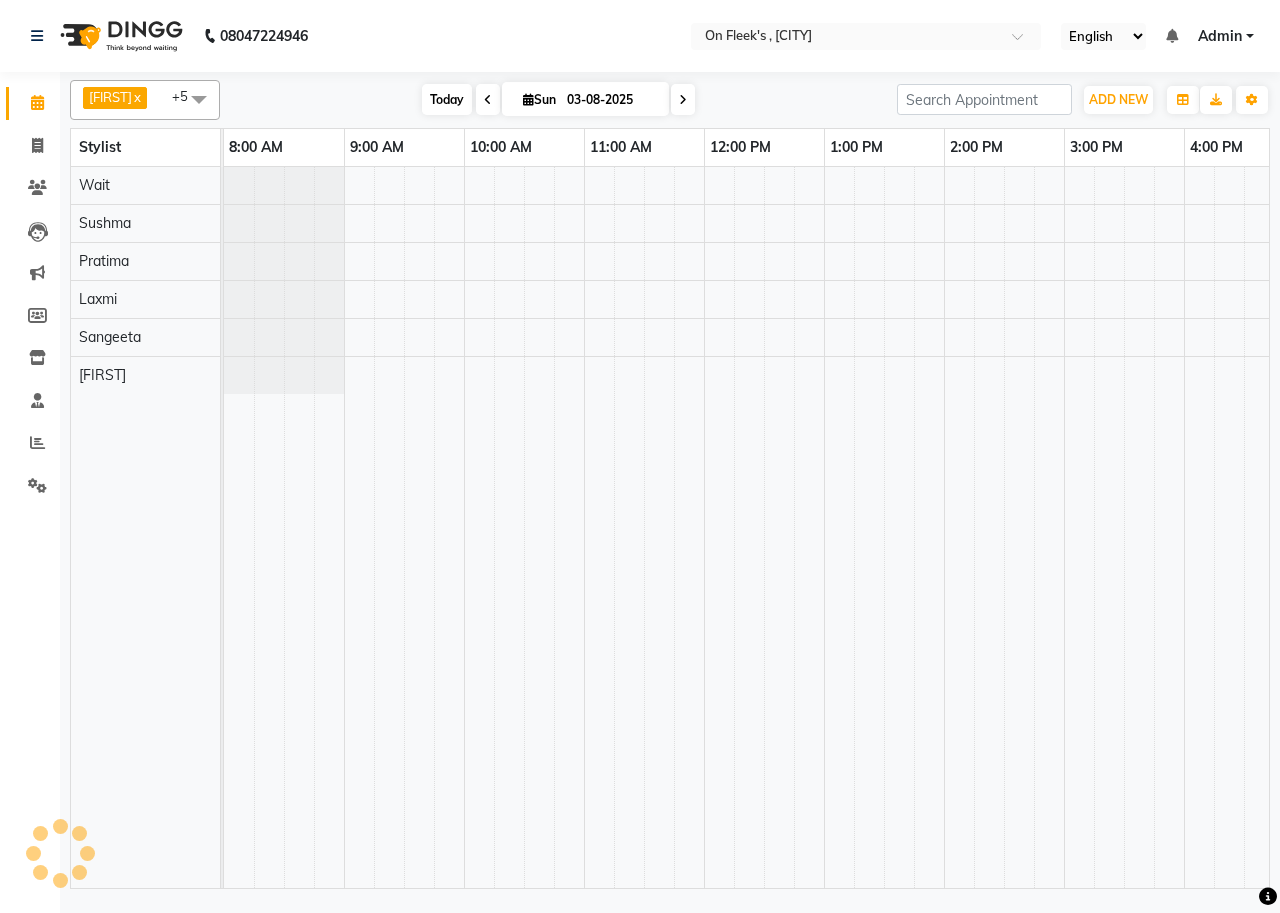 scroll, scrollTop: 0, scrollLeft: 0, axis: both 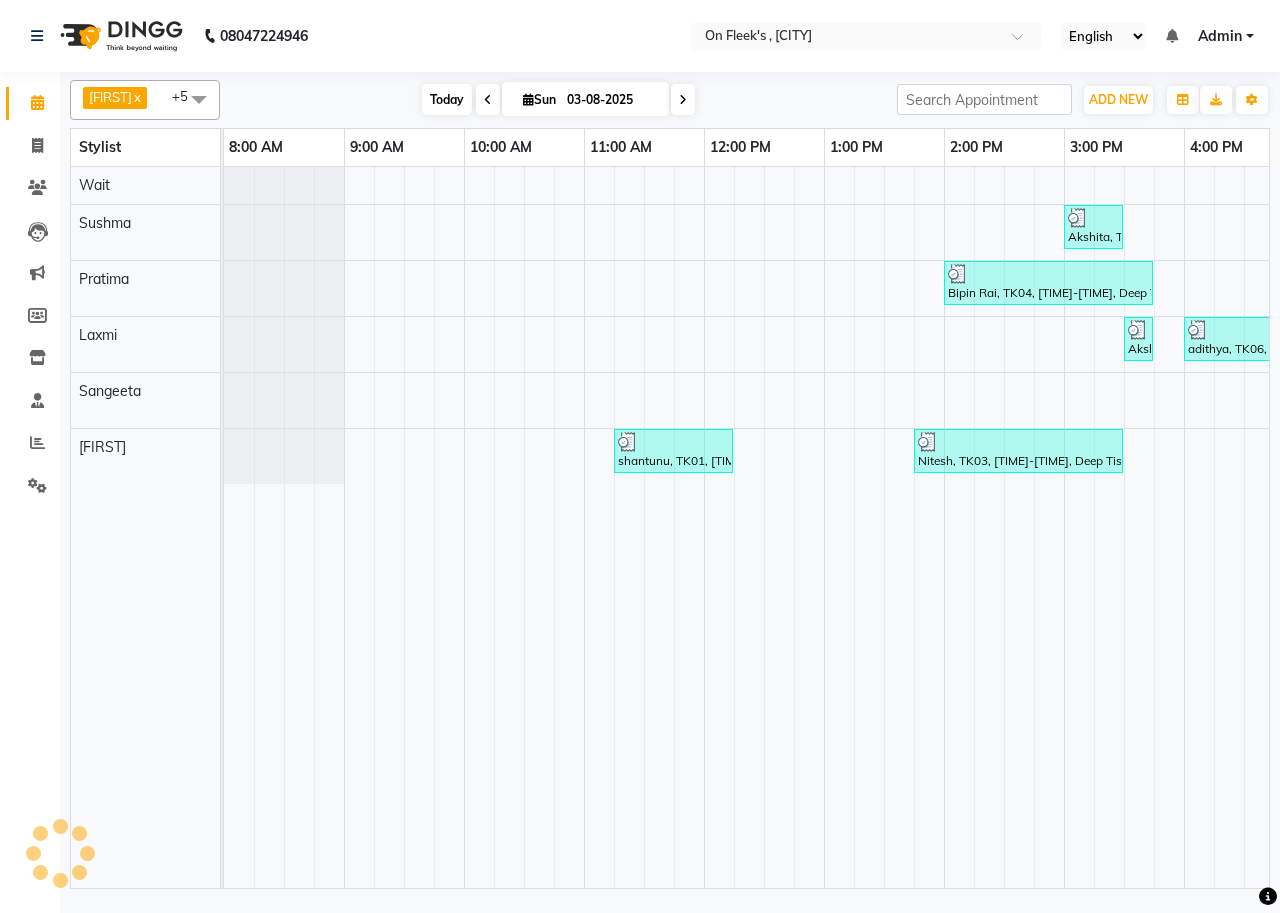 click on "Today" at bounding box center [447, 99] 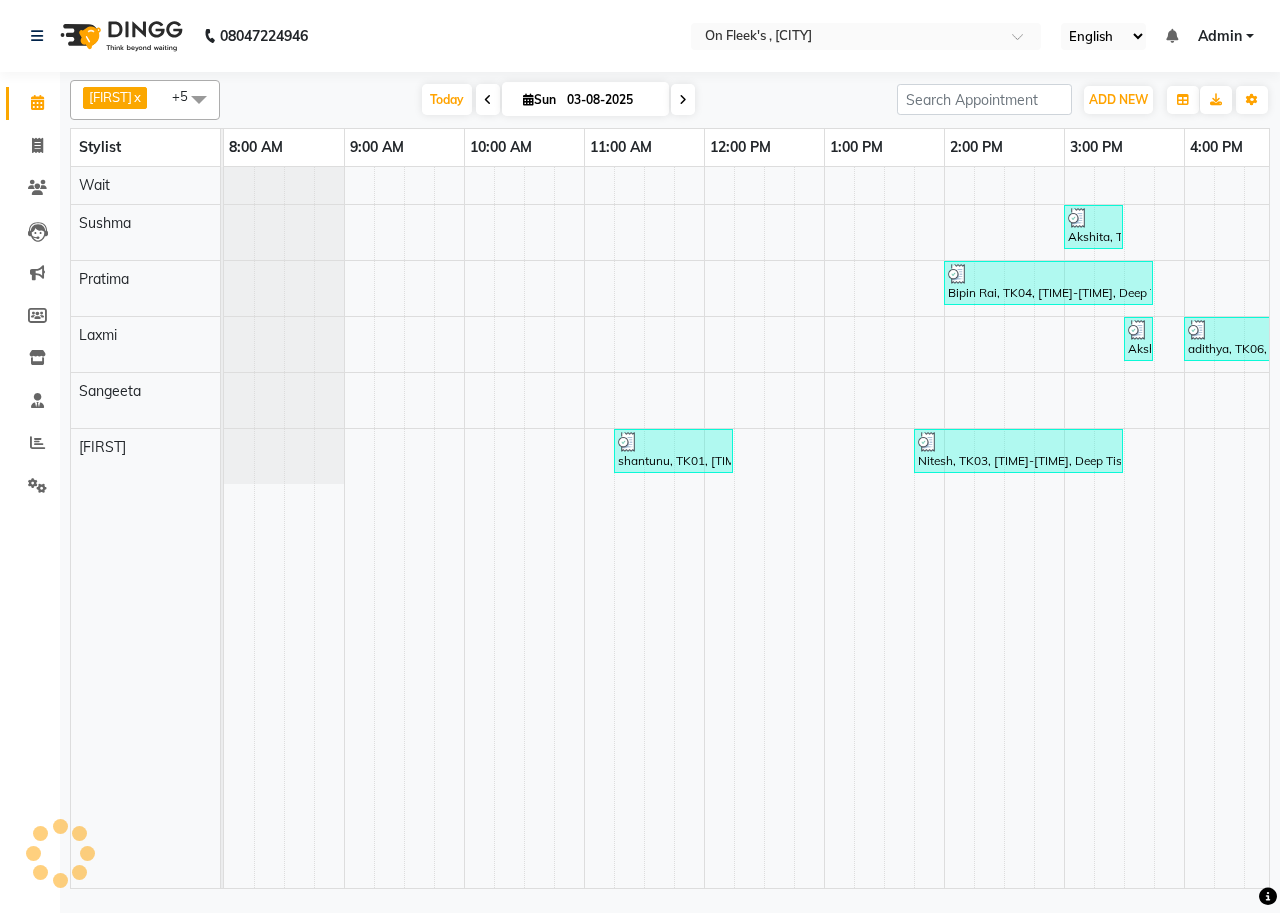 scroll, scrollTop: 0, scrollLeft: 755, axis: horizontal 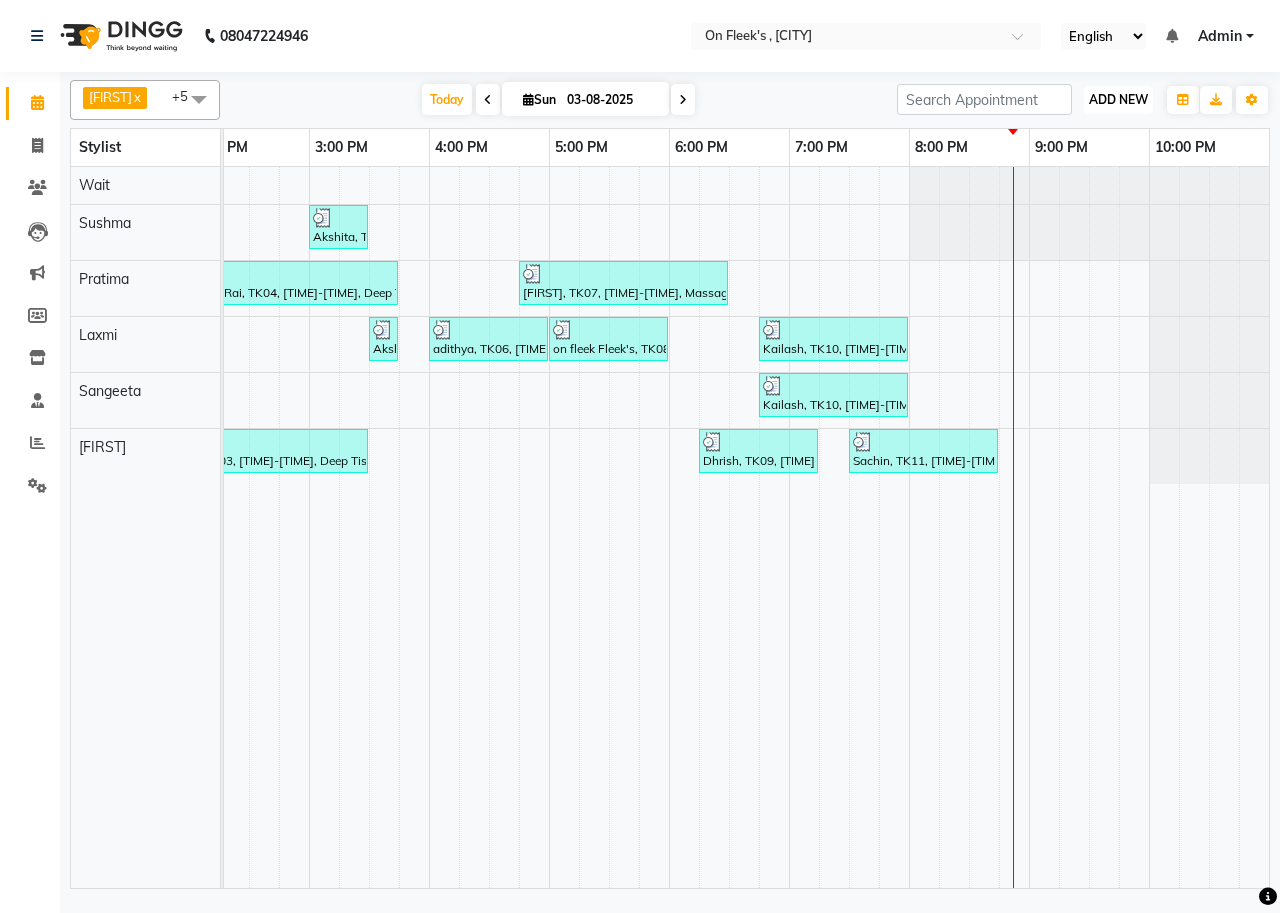 click on "ADD NEW" at bounding box center (1118, 99) 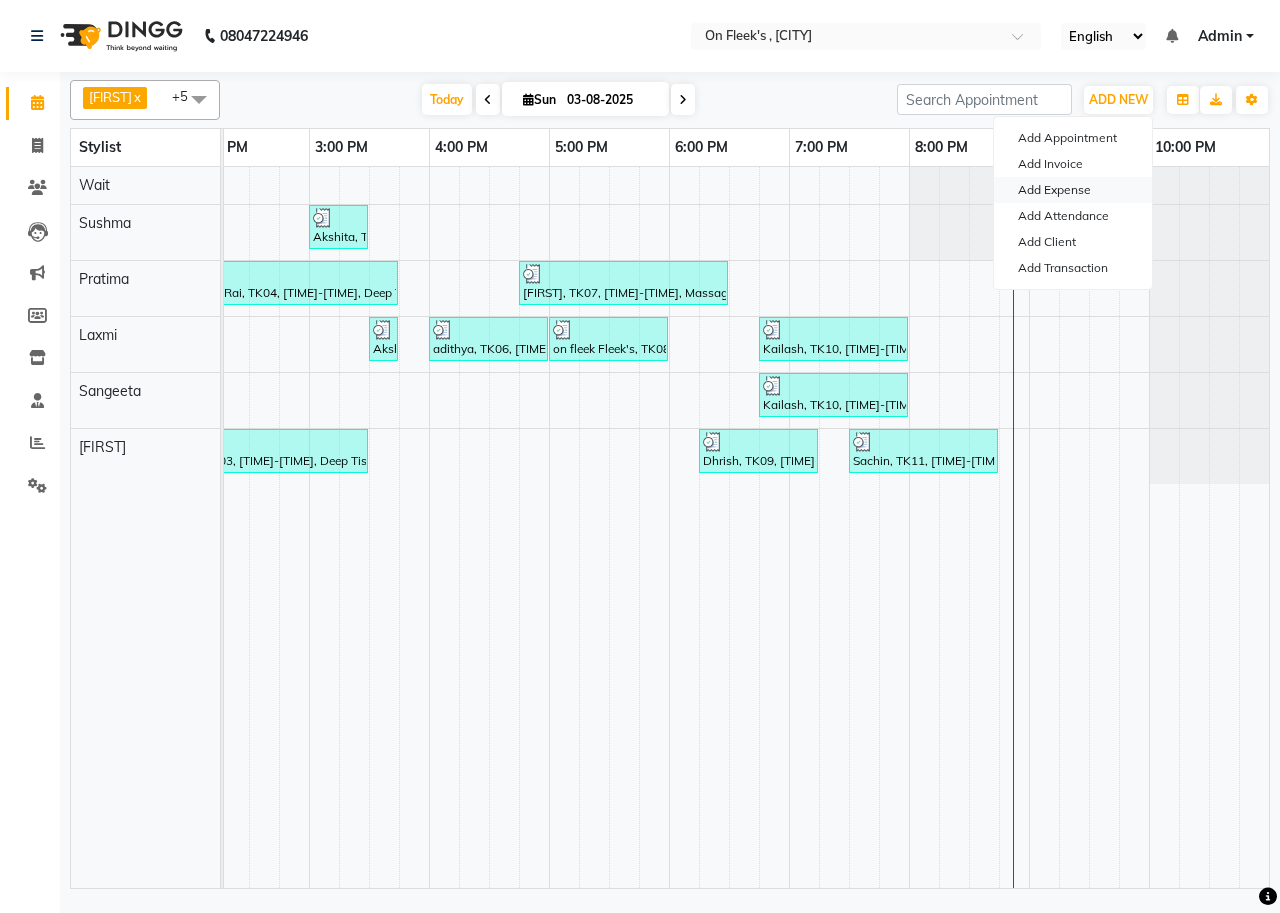 click on "Add Expense" at bounding box center (1073, 190) 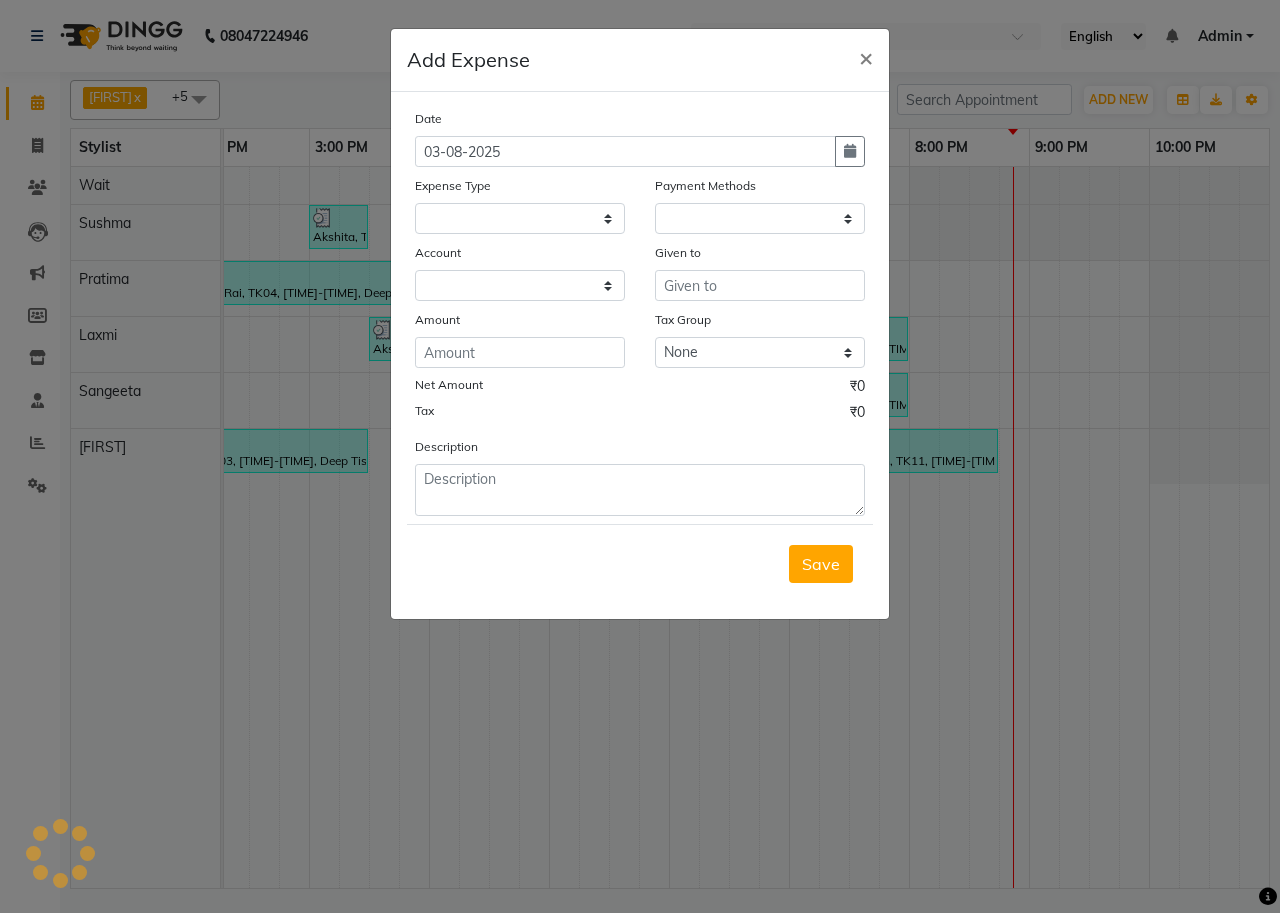 select on "1" 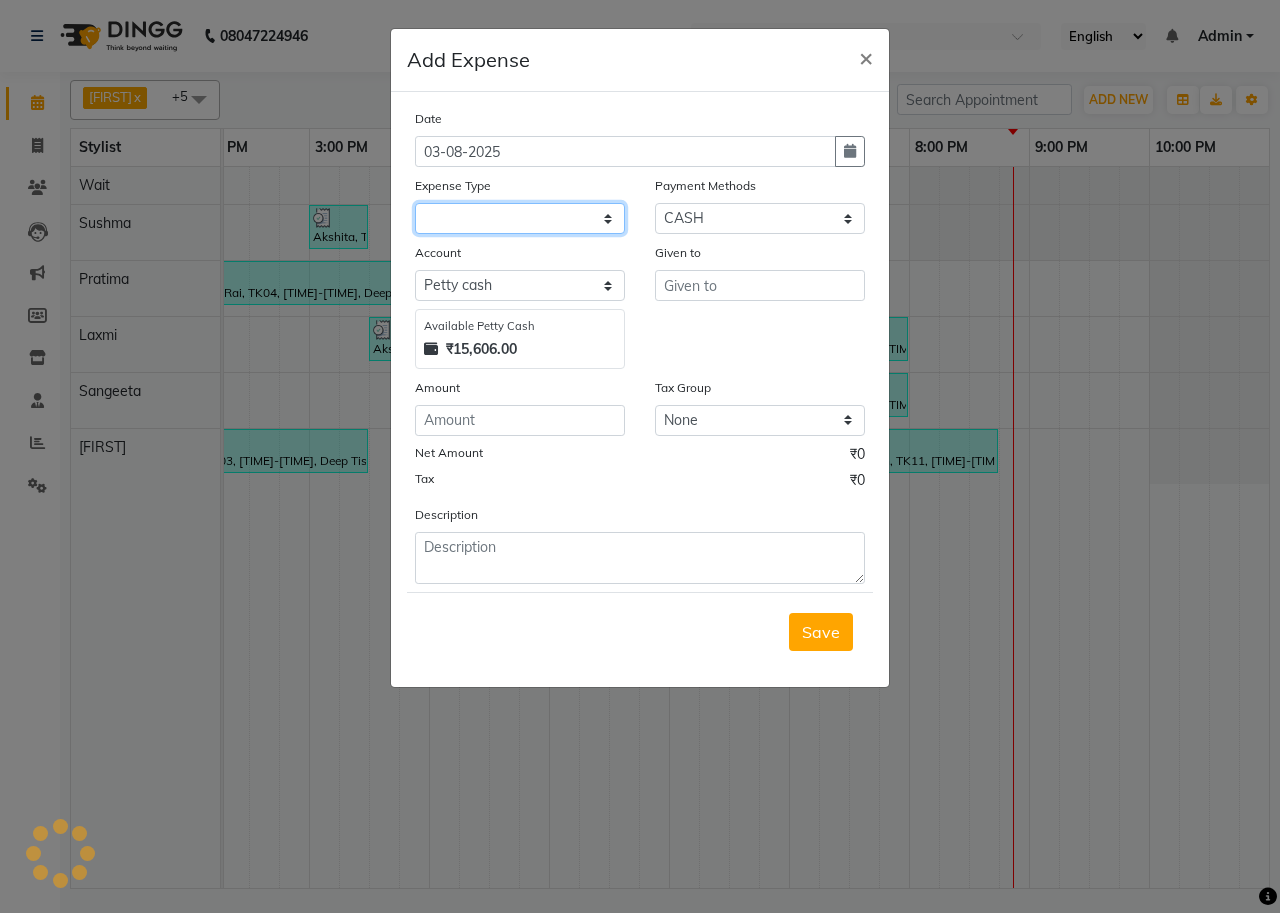click 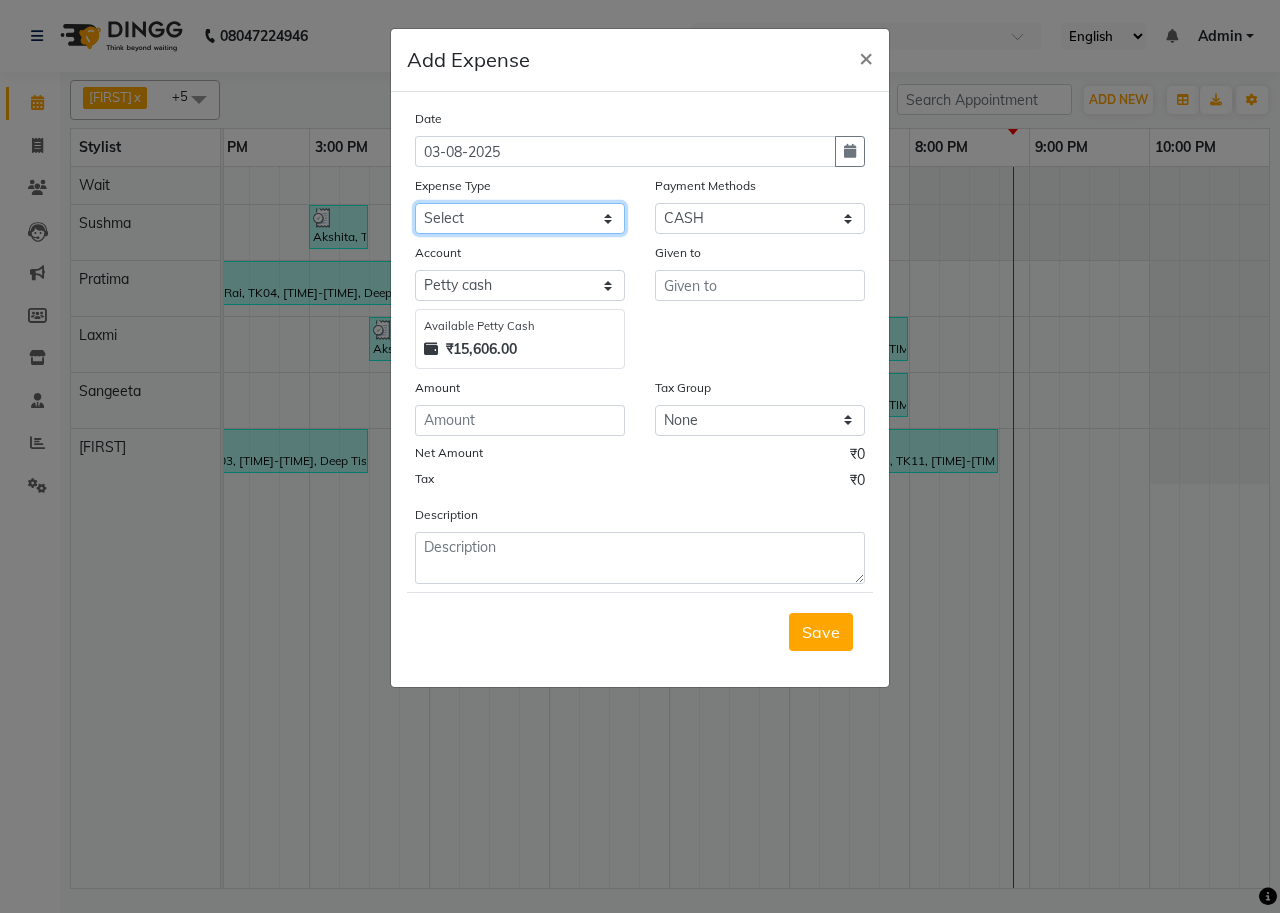 select on "16" 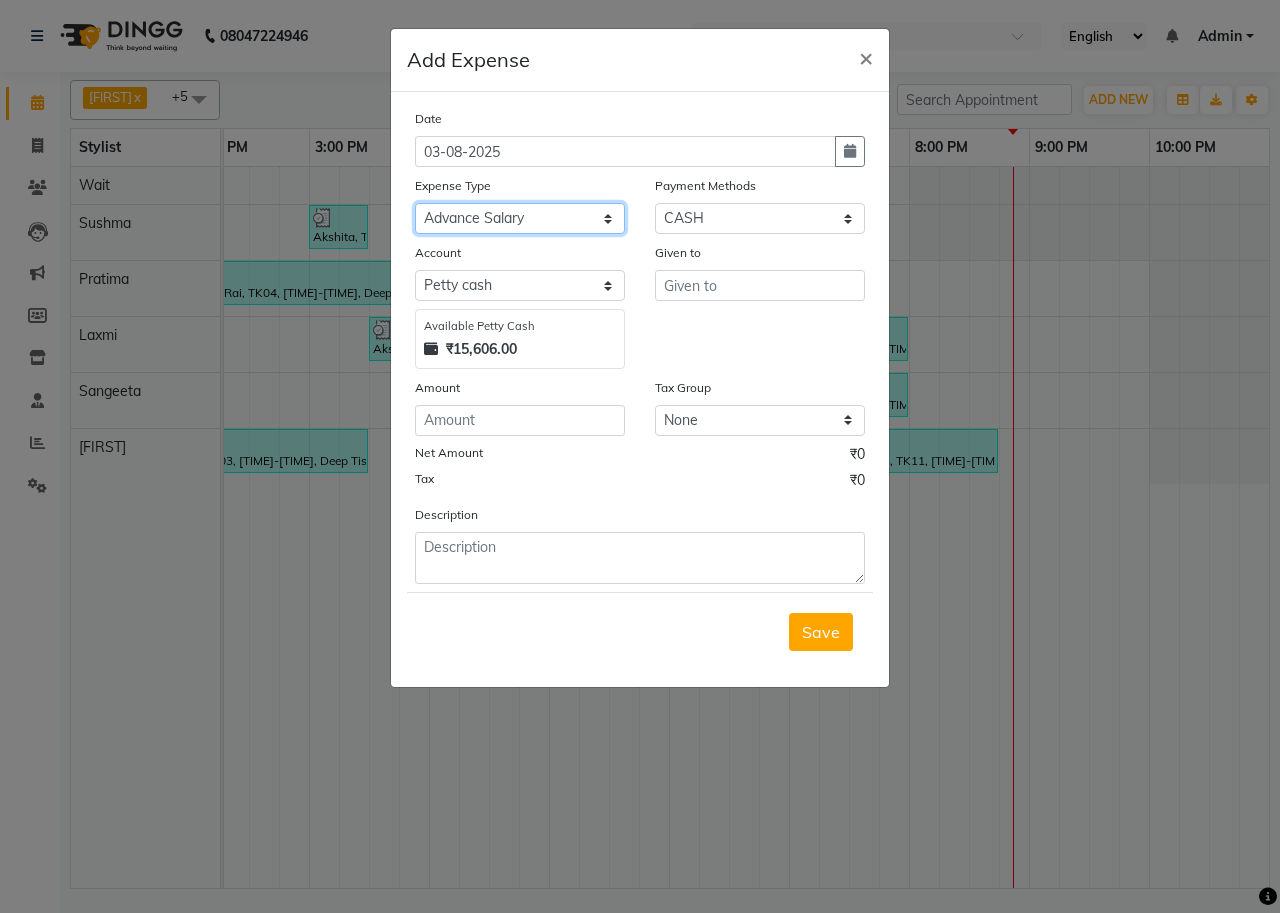 click on "Select Advance Salary Bank charges Car maintenance  Cash transfer to bank Cash transfer to hub Client Snacks Clinical charges Equipment Fuel Govt fee Incentive Insurance International purchase Loan Repayment Maintenance Marketing Miscellaneous MRA Other Pantry Product Rent Salary Staff Snacks Tax Tea & Refreshment Utilities" 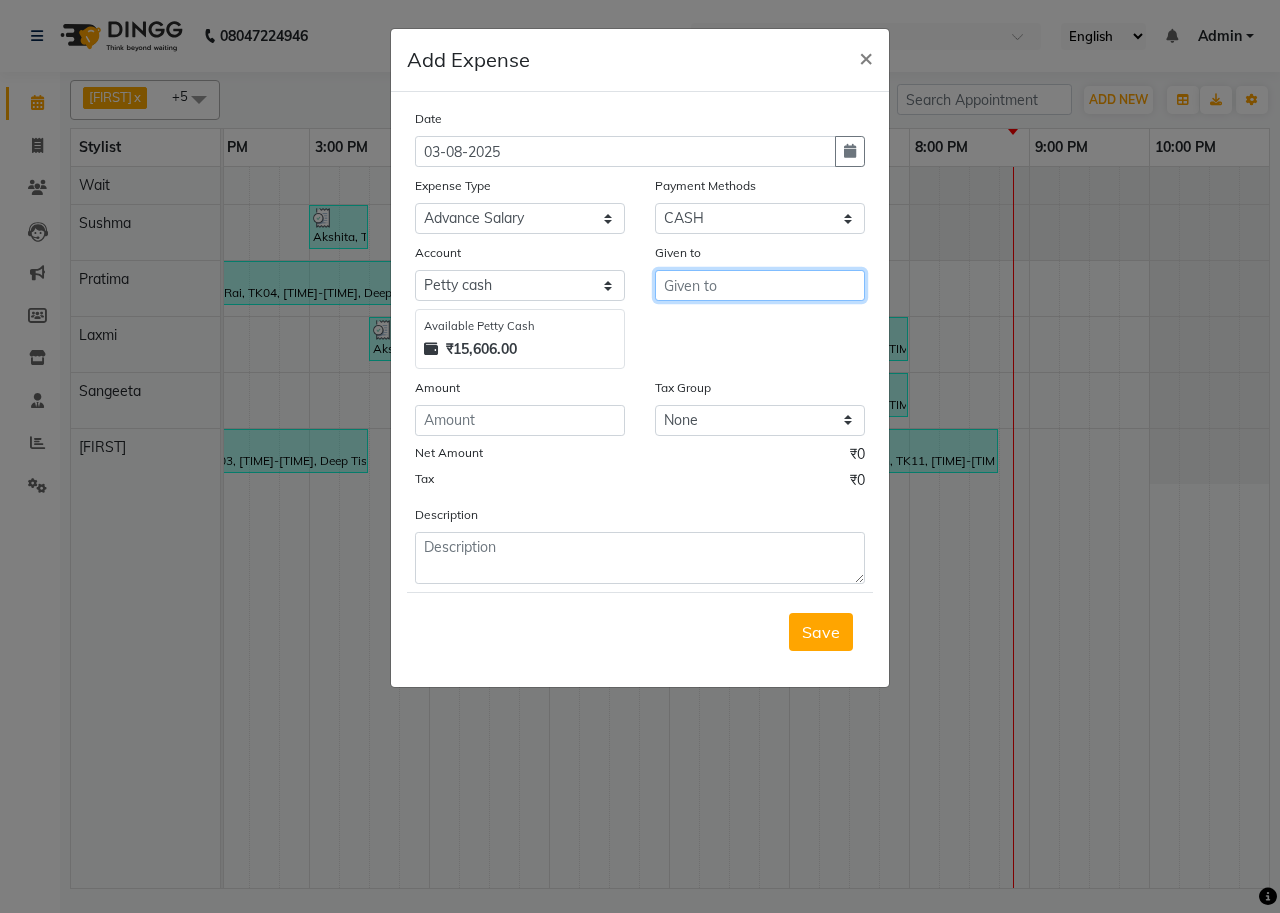 click at bounding box center (760, 285) 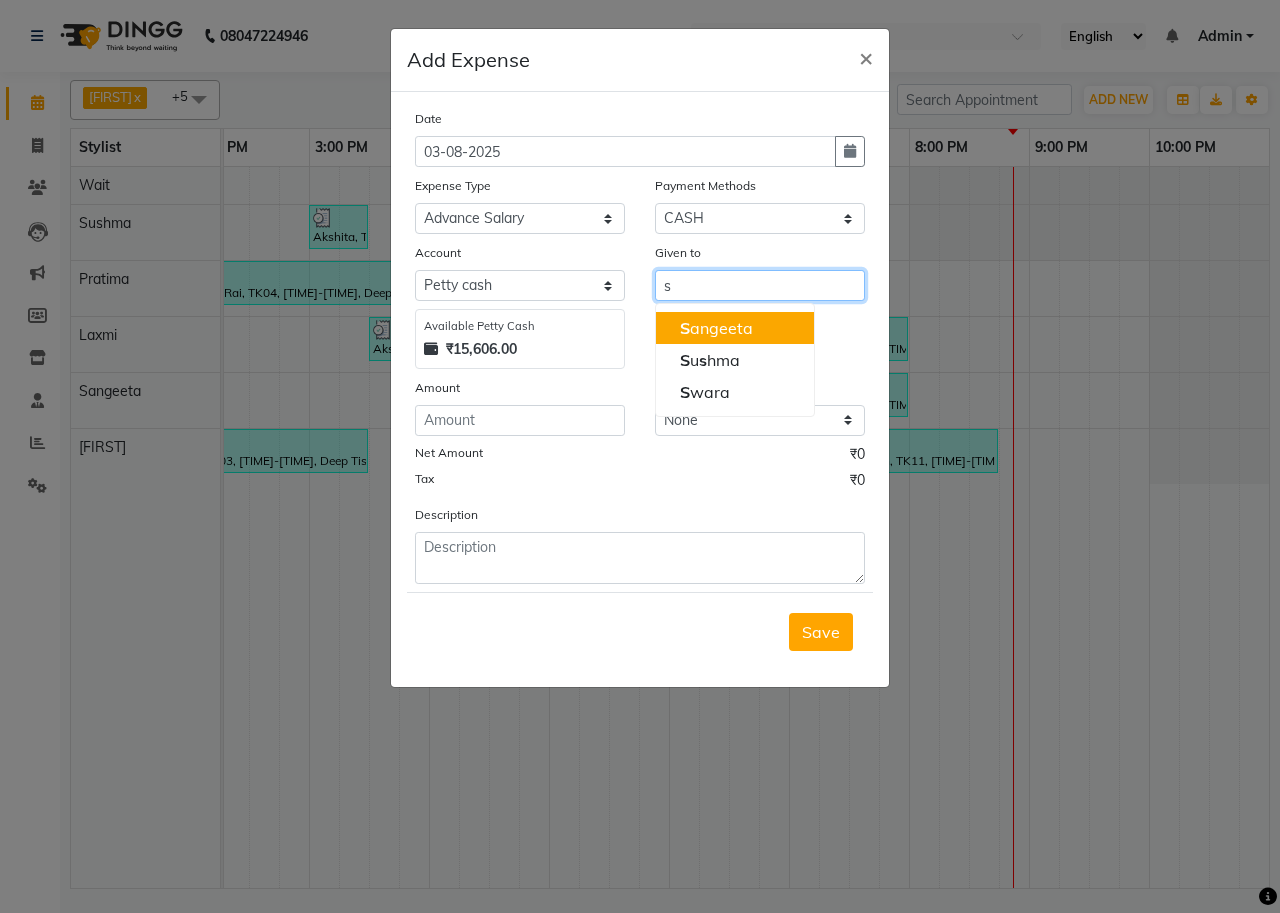 click on "S angeeta" at bounding box center (716, 328) 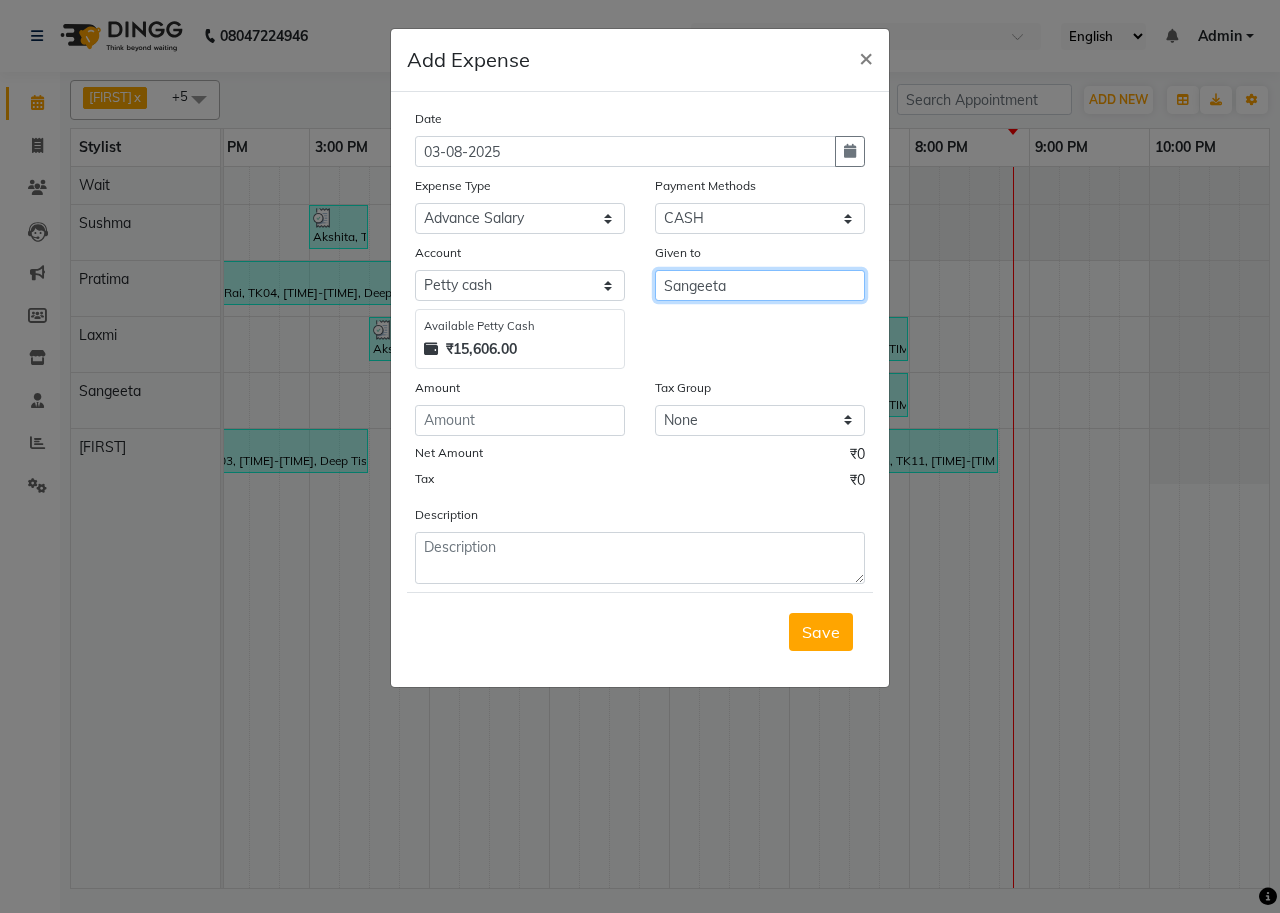 click on "Sangeeta" at bounding box center (760, 285) 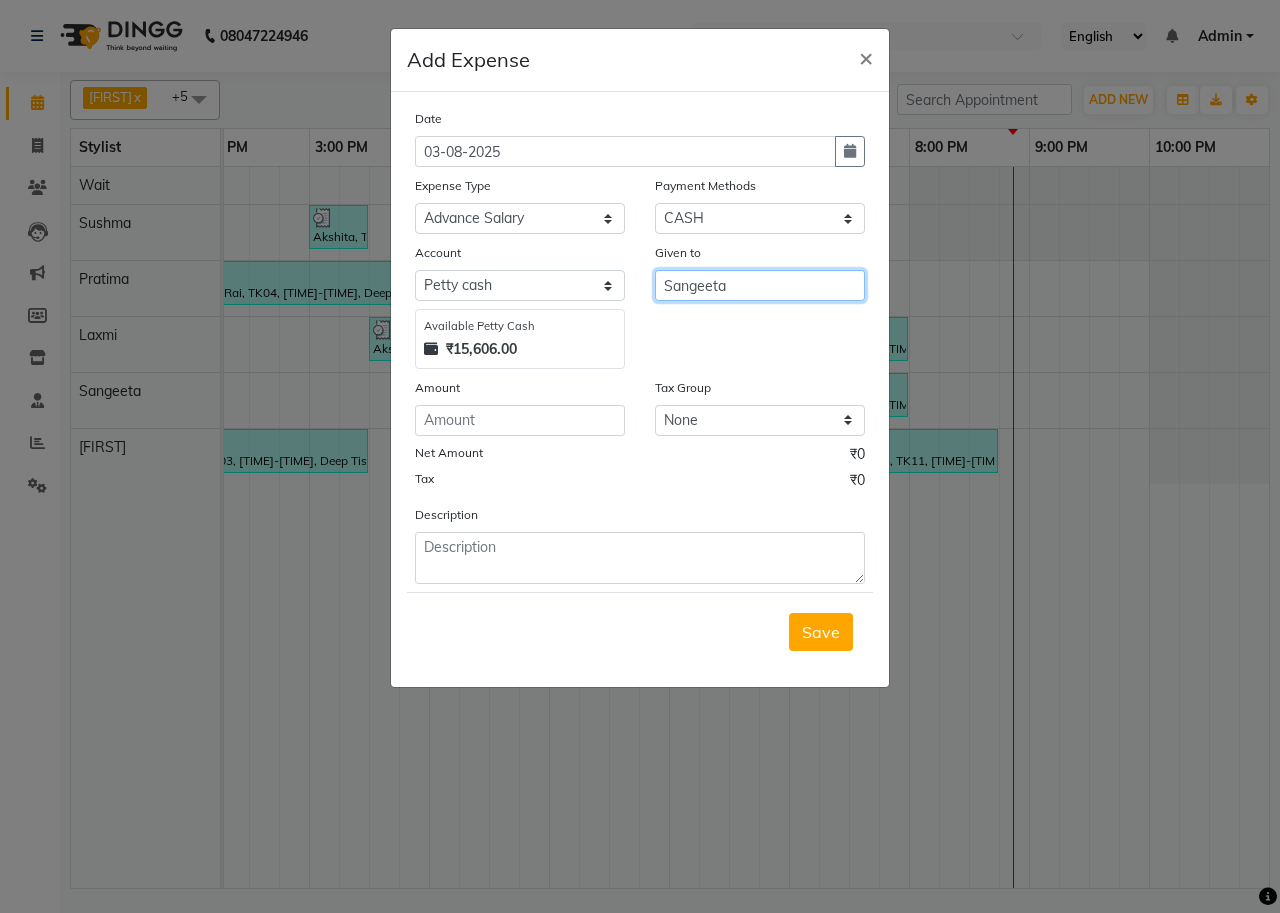 type on "Sangeeta" 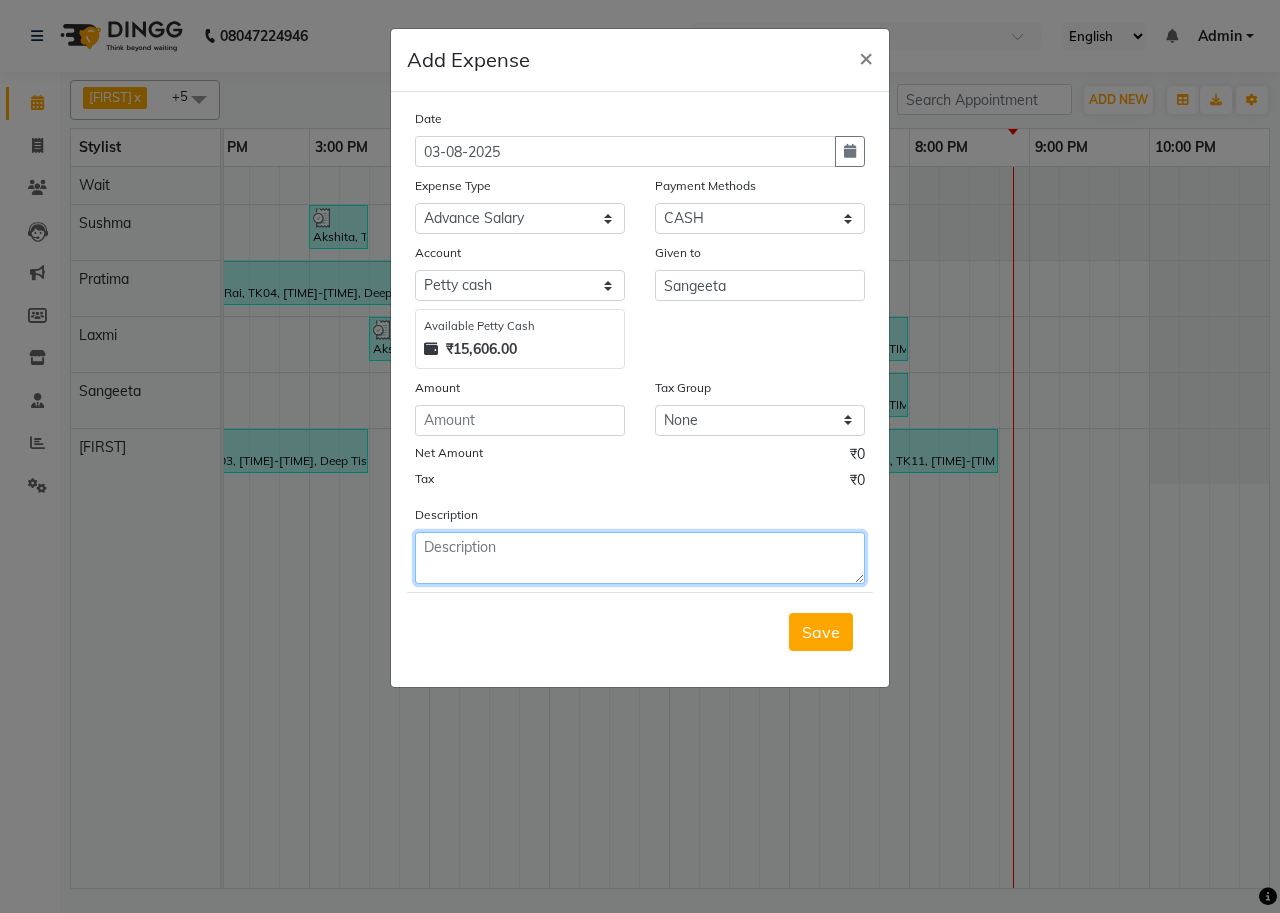 click 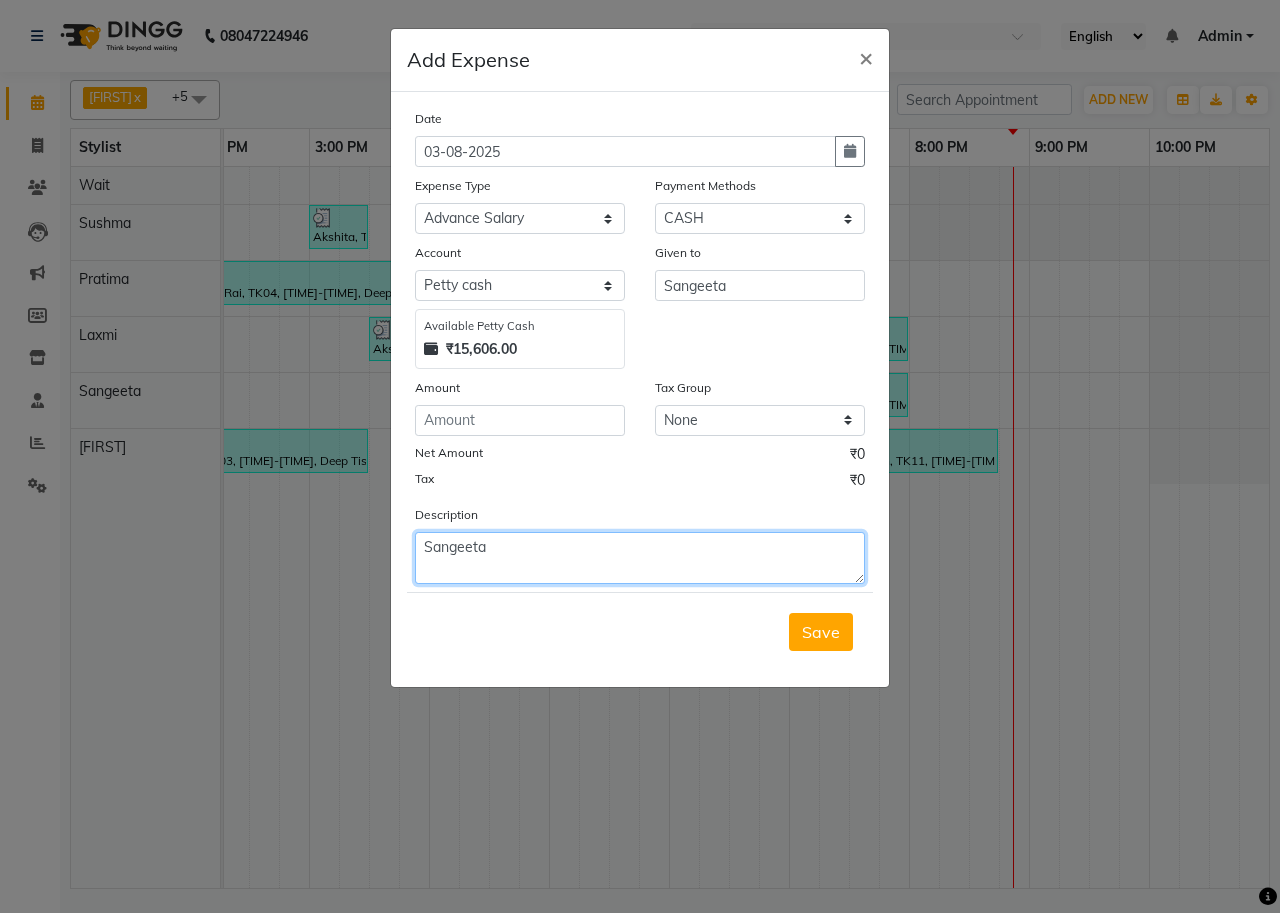 type on "Sangeeta" 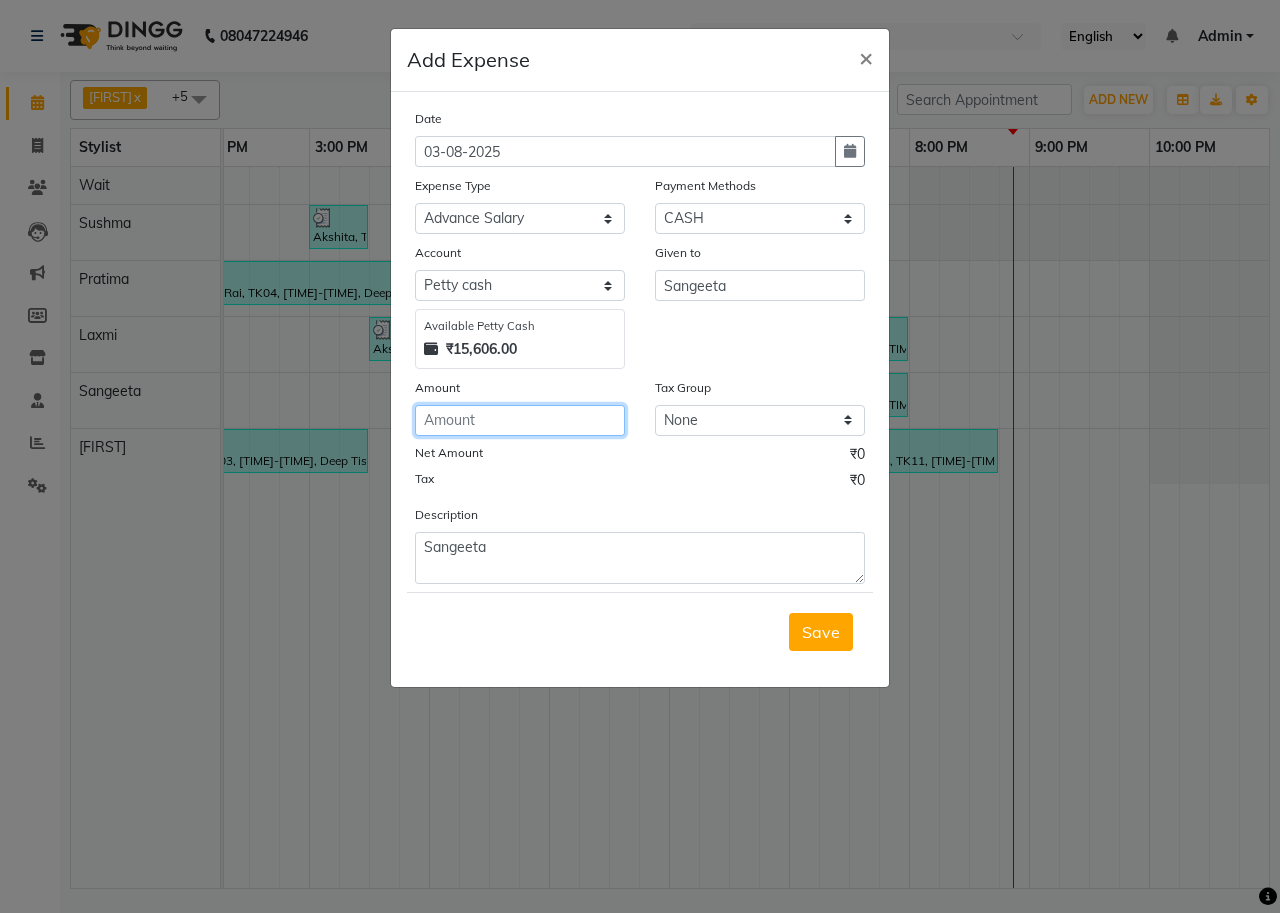 click 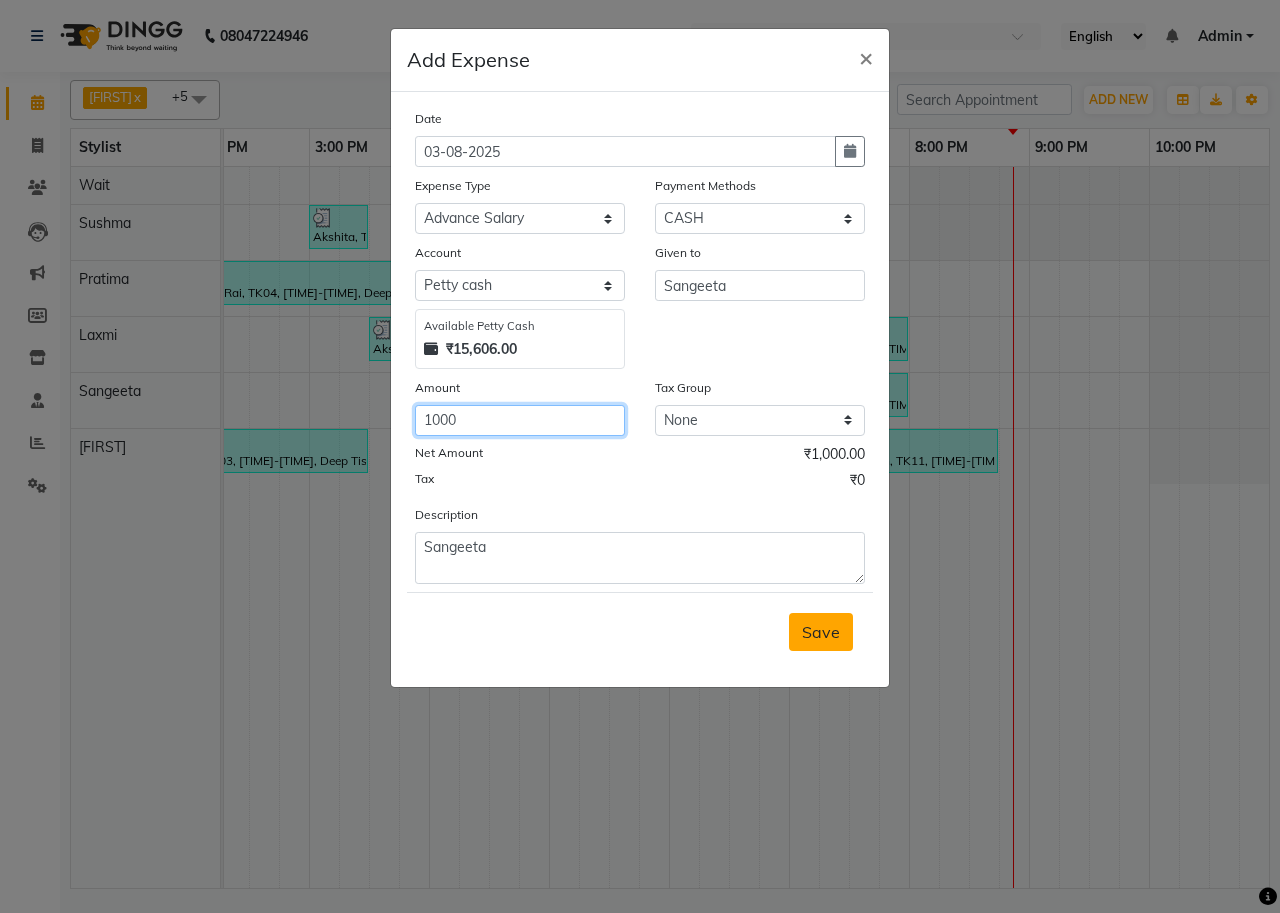 type on "1000" 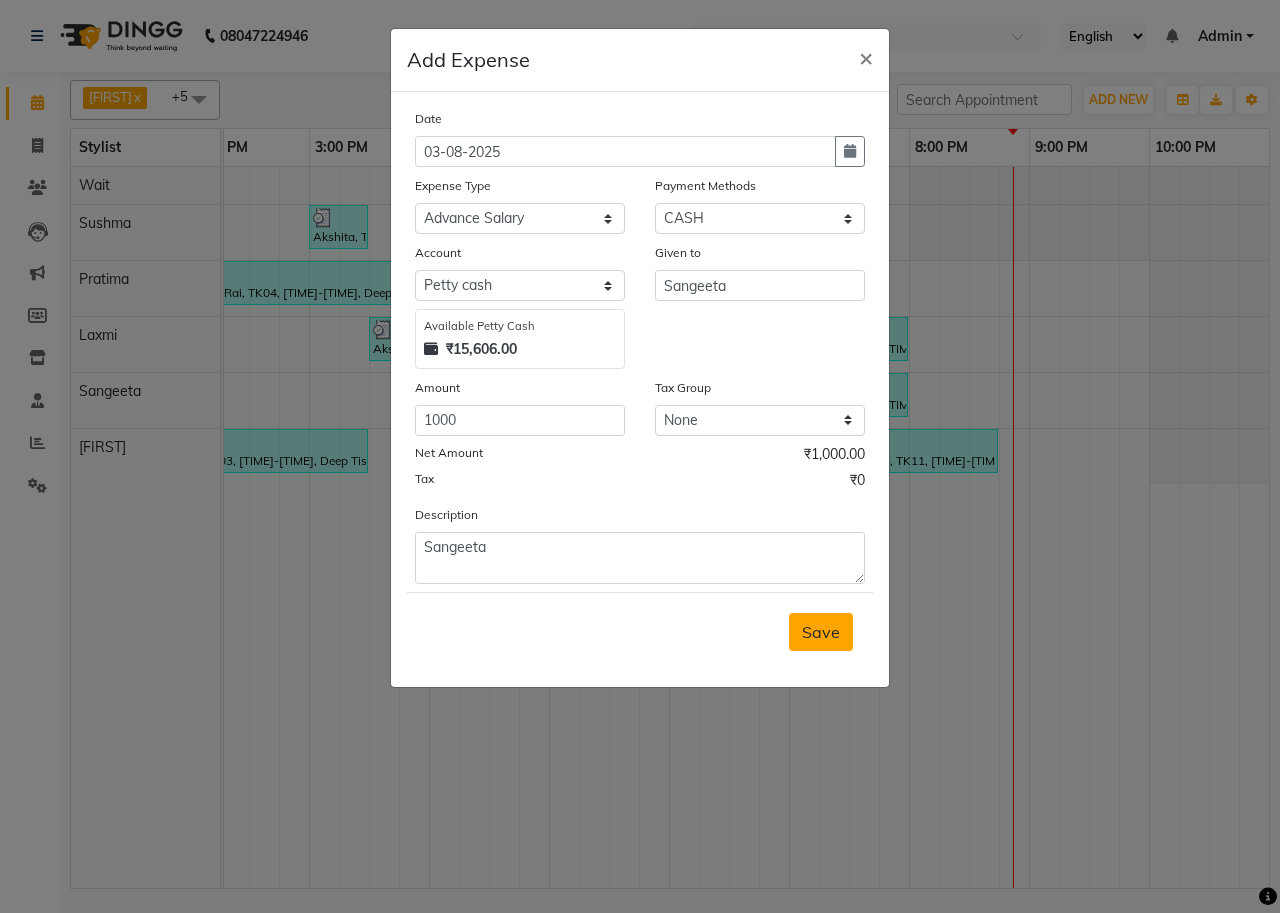 click on "Save" at bounding box center [821, 632] 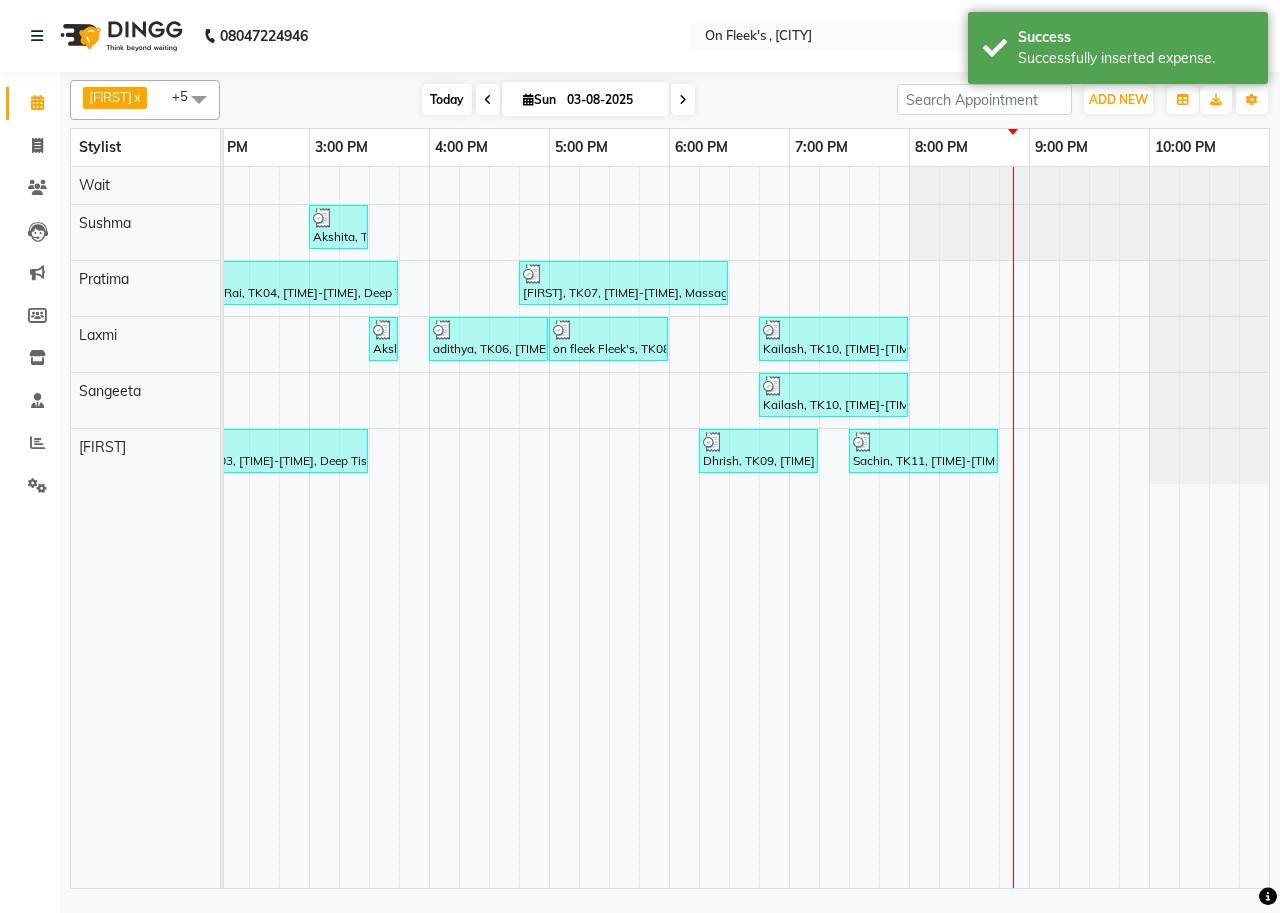 click on "Today" at bounding box center [447, 99] 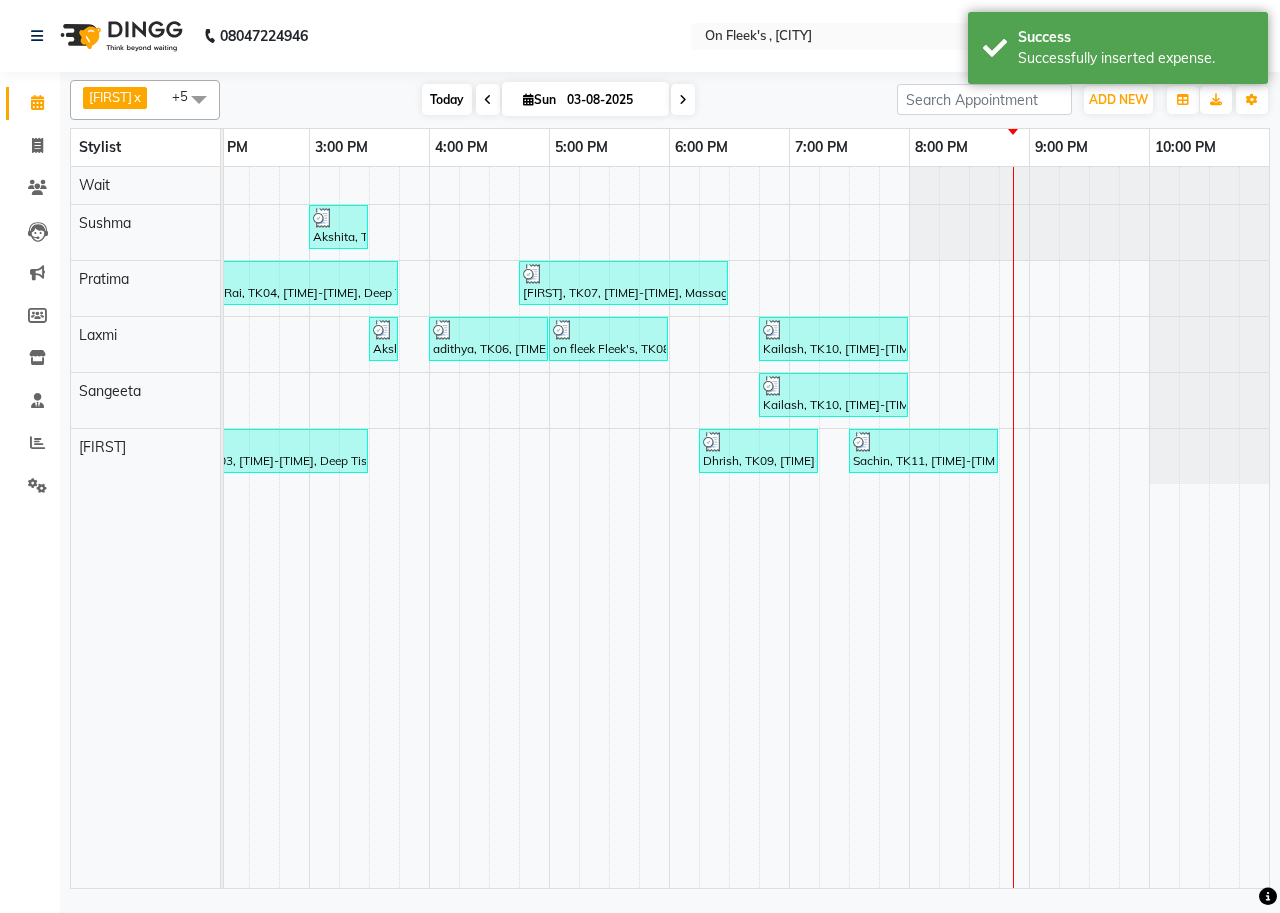 scroll, scrollTop: 0, scrollLeft: 755, axis: horizontal 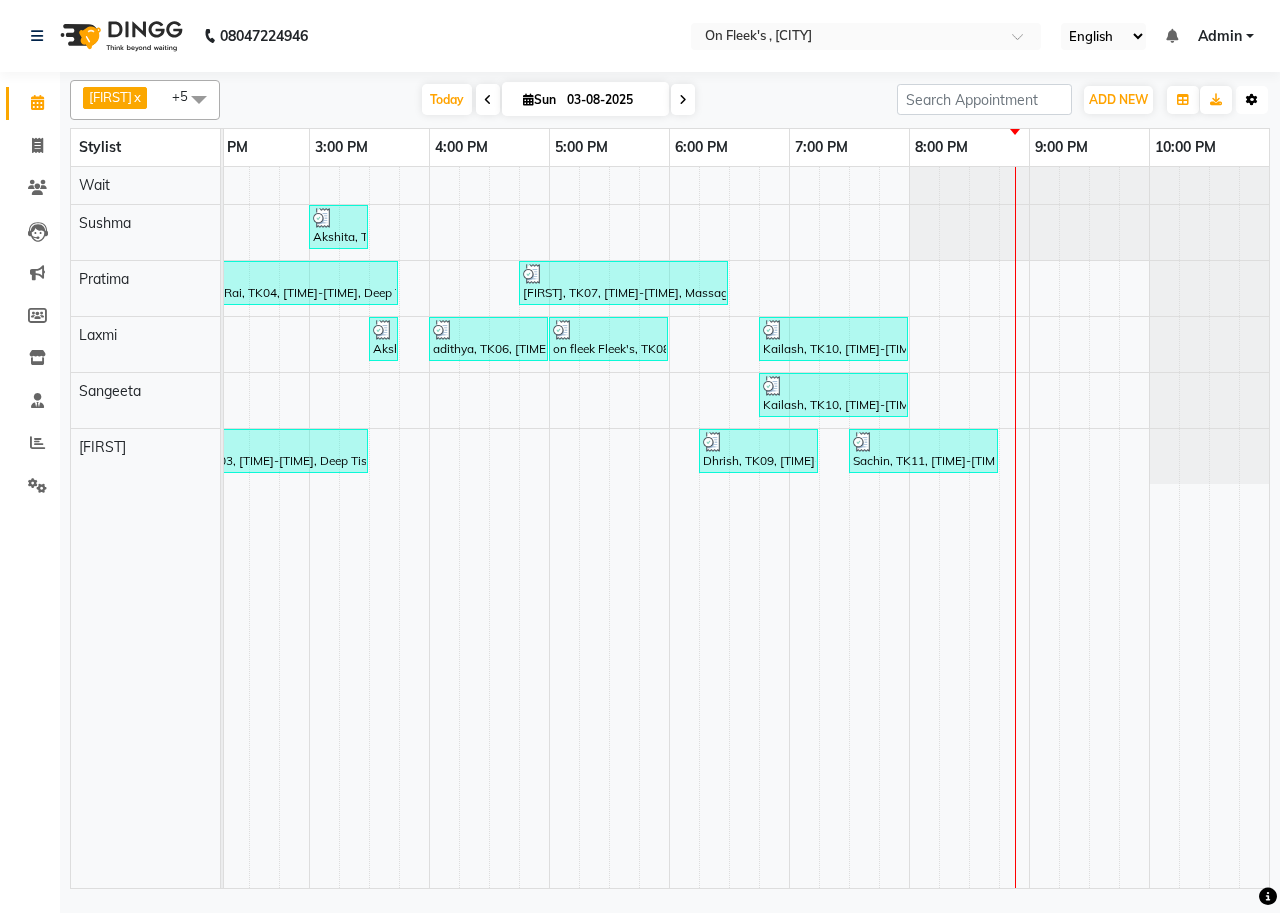 click at bounding box center [1252, 100] 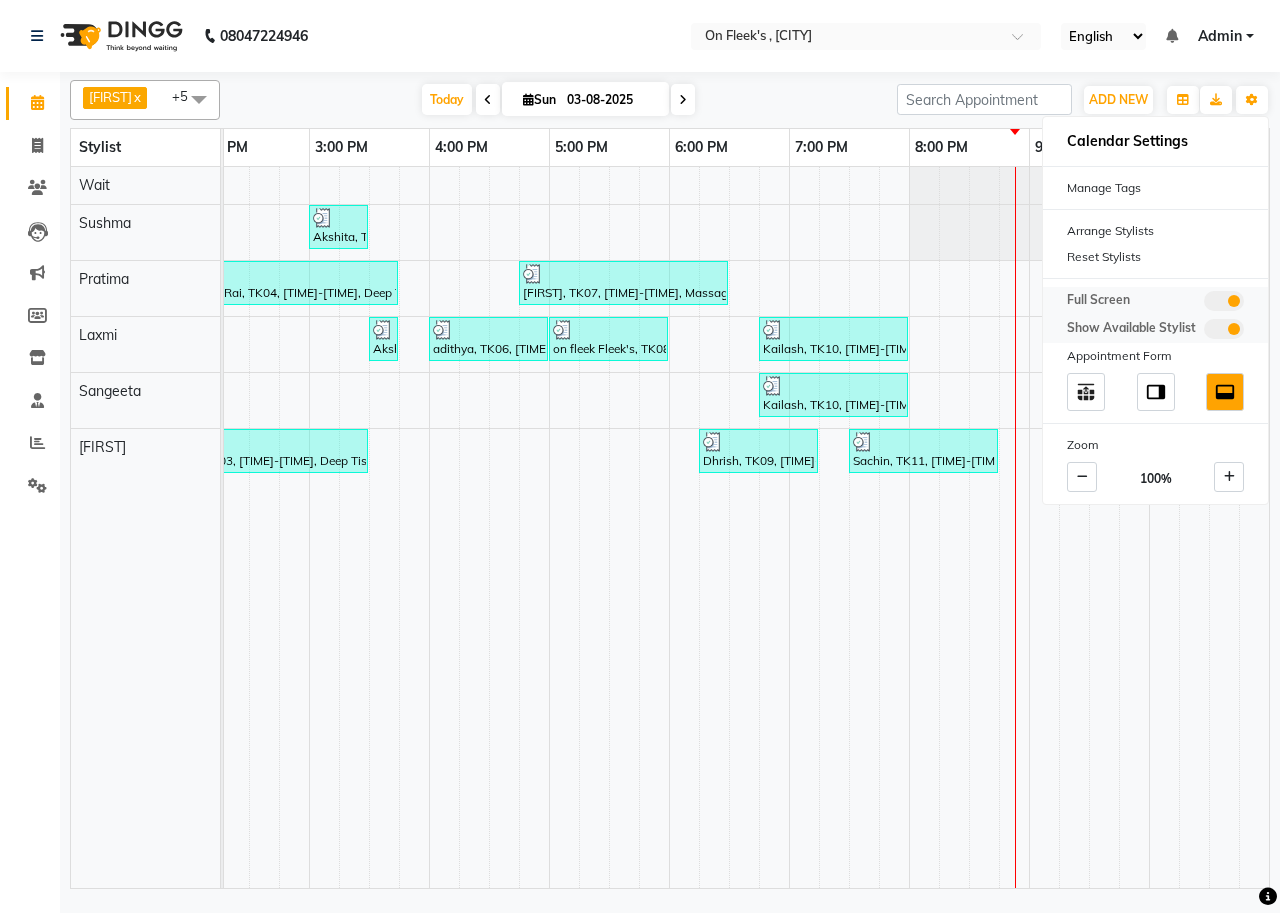 click at bounding box center [1224, 301] 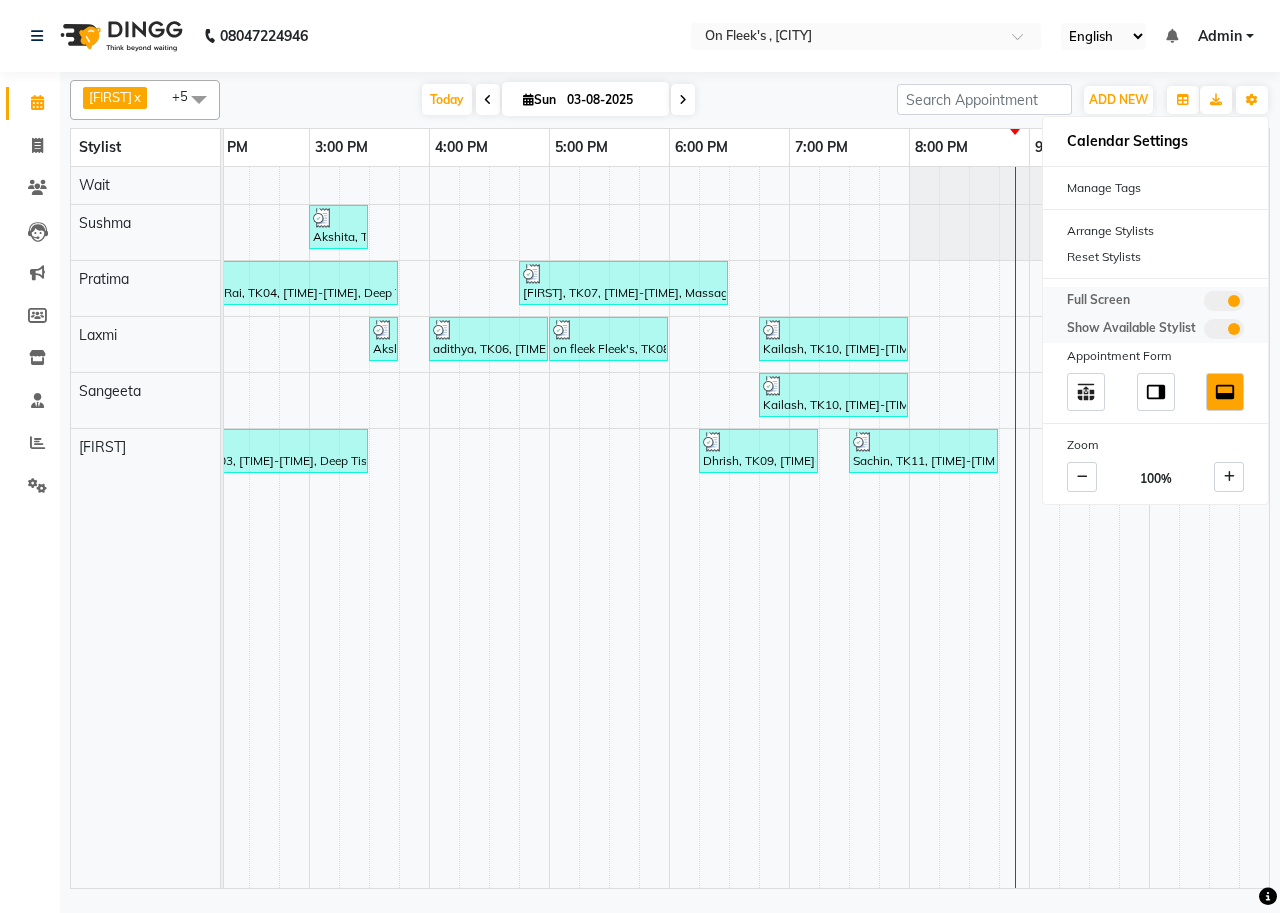 click at bounding box center [1204, 304] 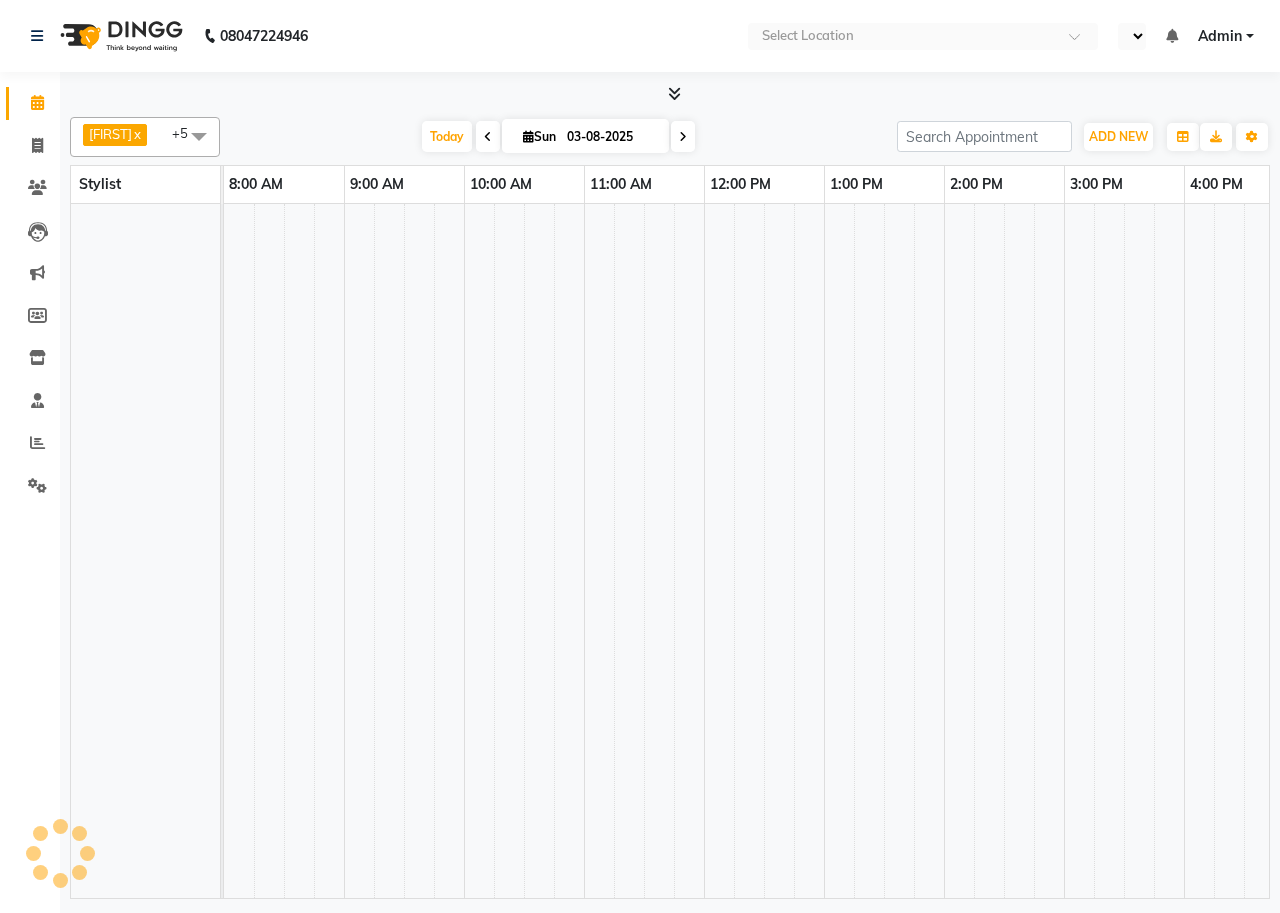 scroll, scrollTop: 0, scrollLeft: 0, axis: both 